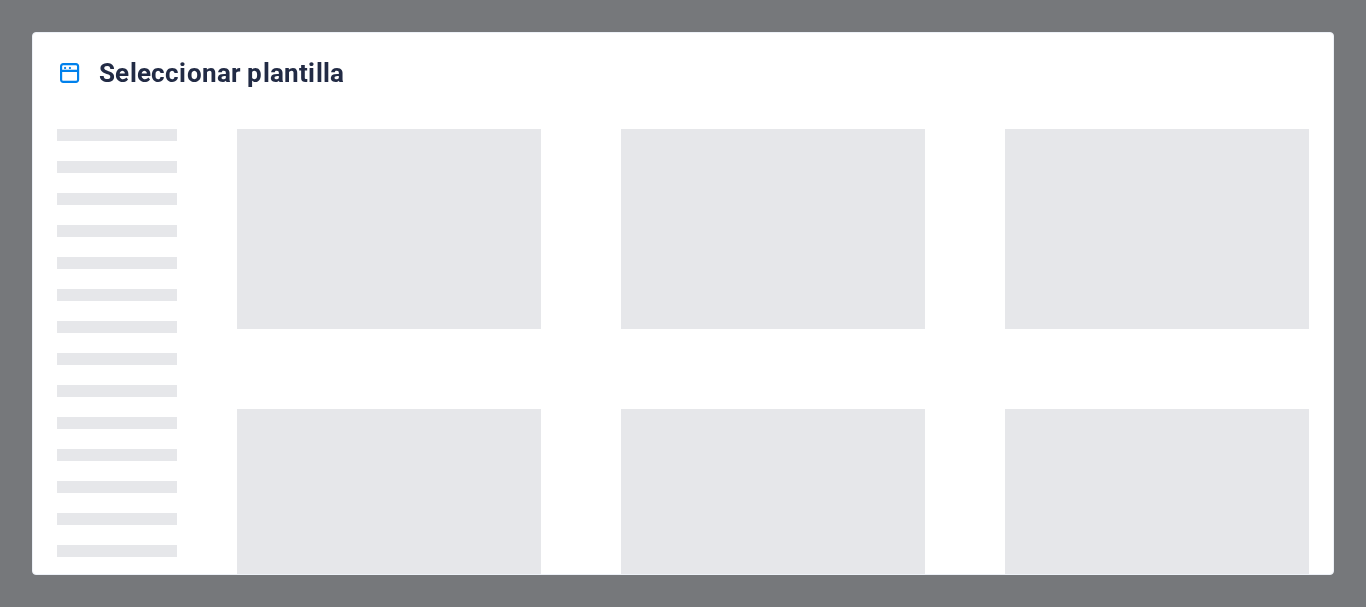 scroll, scrollTop: 0, scrollLeft: 0, axis: both 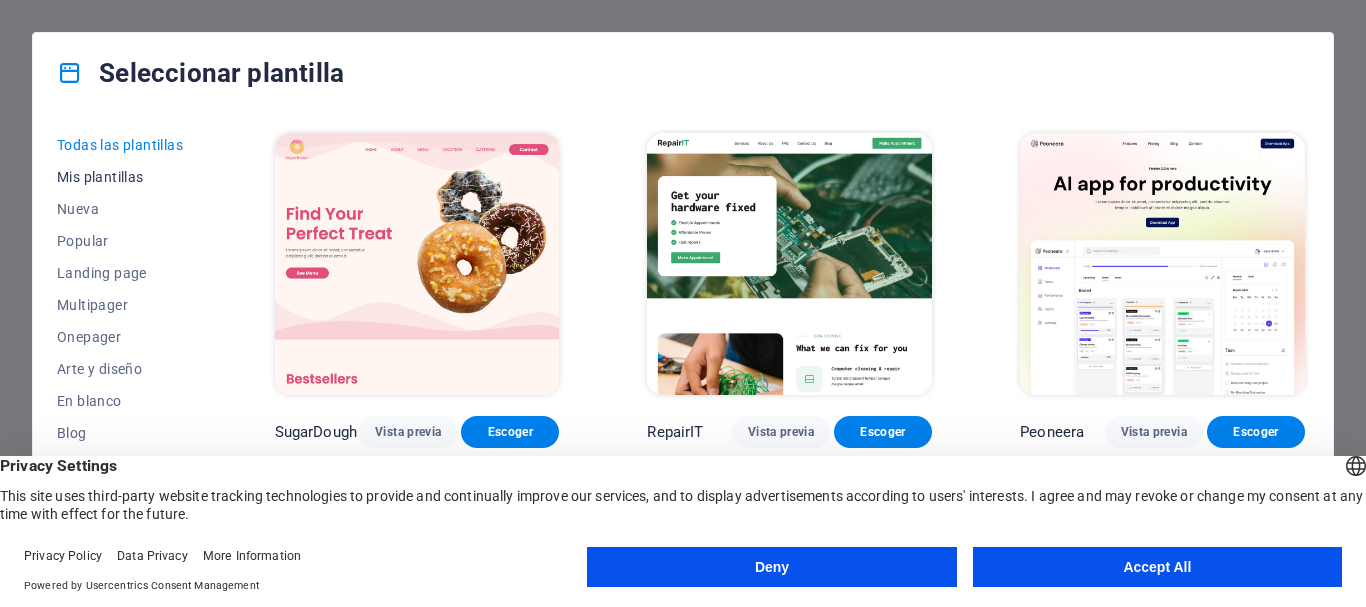 click on "Mis plantillas" at bounding box center [122, 177] 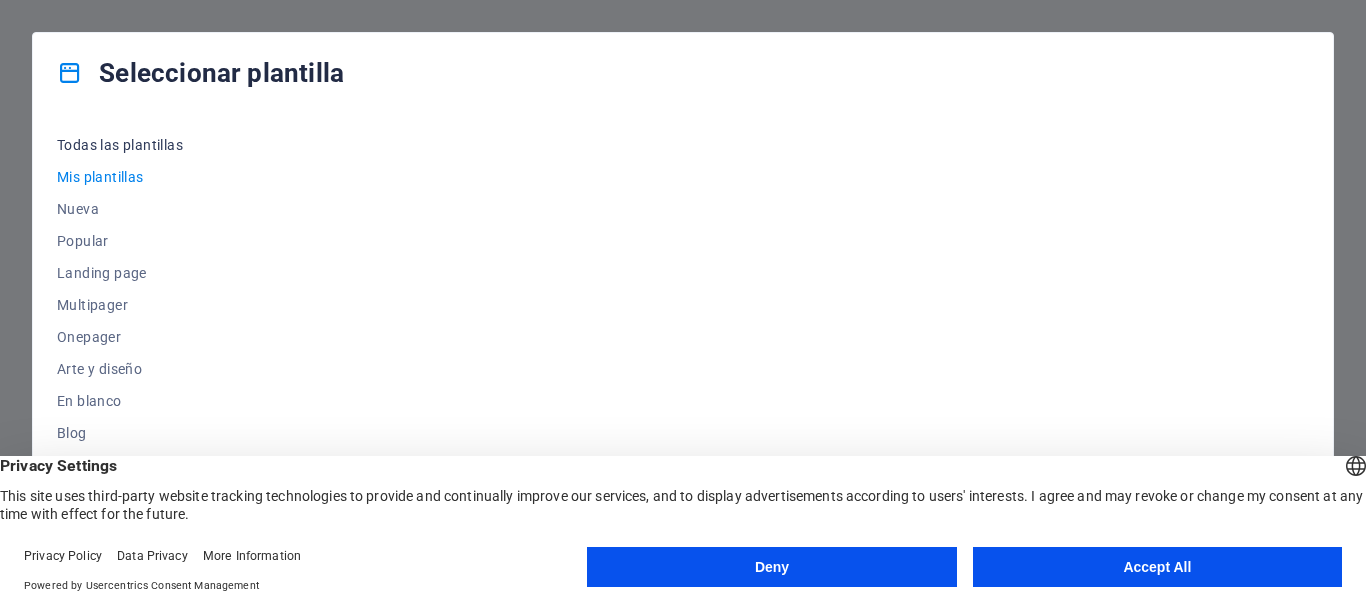 click on "Todas las plantillas" at bounding box center [122, 145] 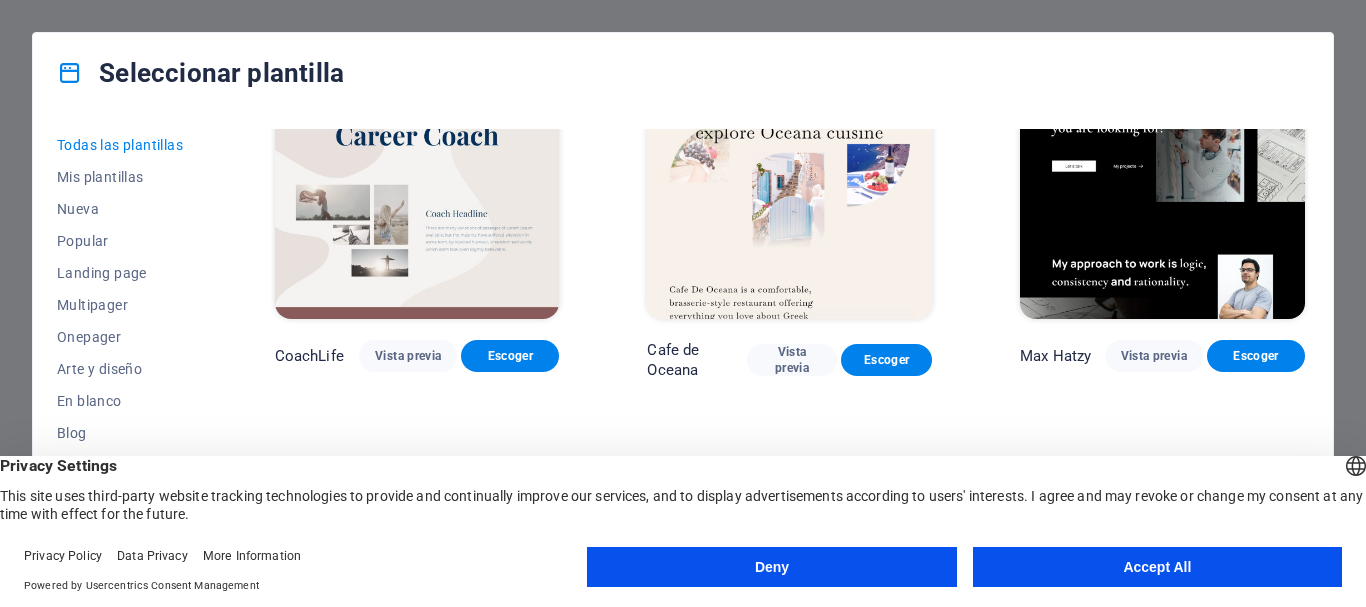scroll, scrollTop: 5092, scrollLeft: 0, axis: vertical 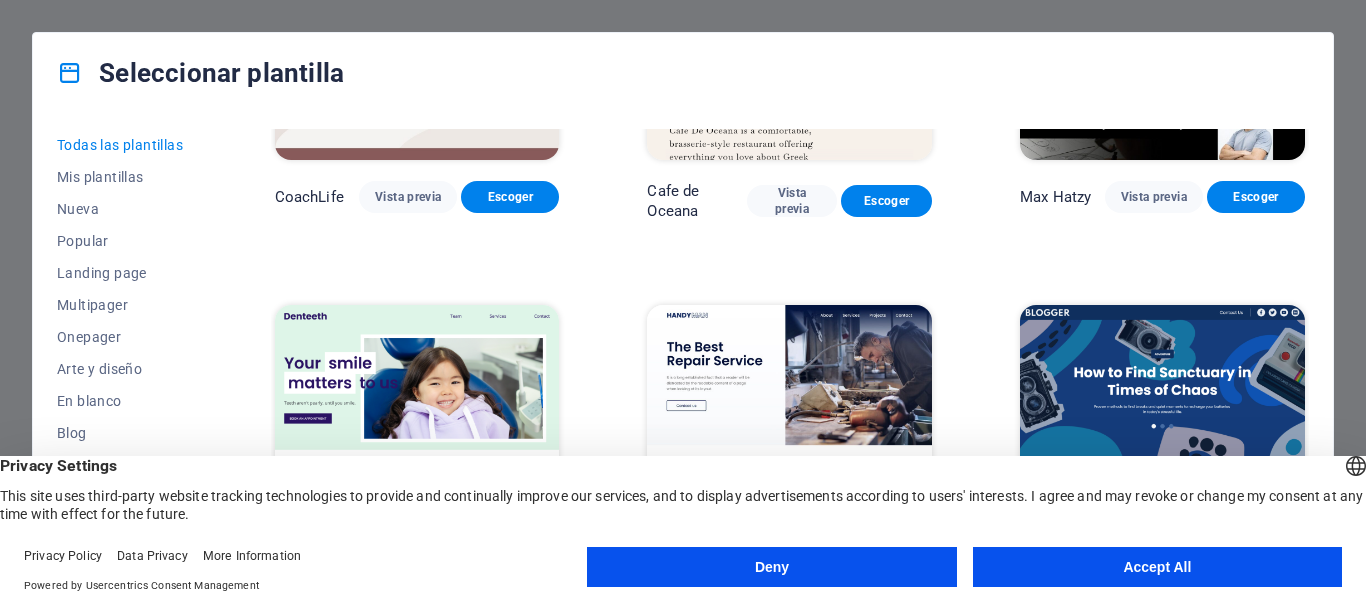 click on "Accept All" at bounding box center [1157, 567] 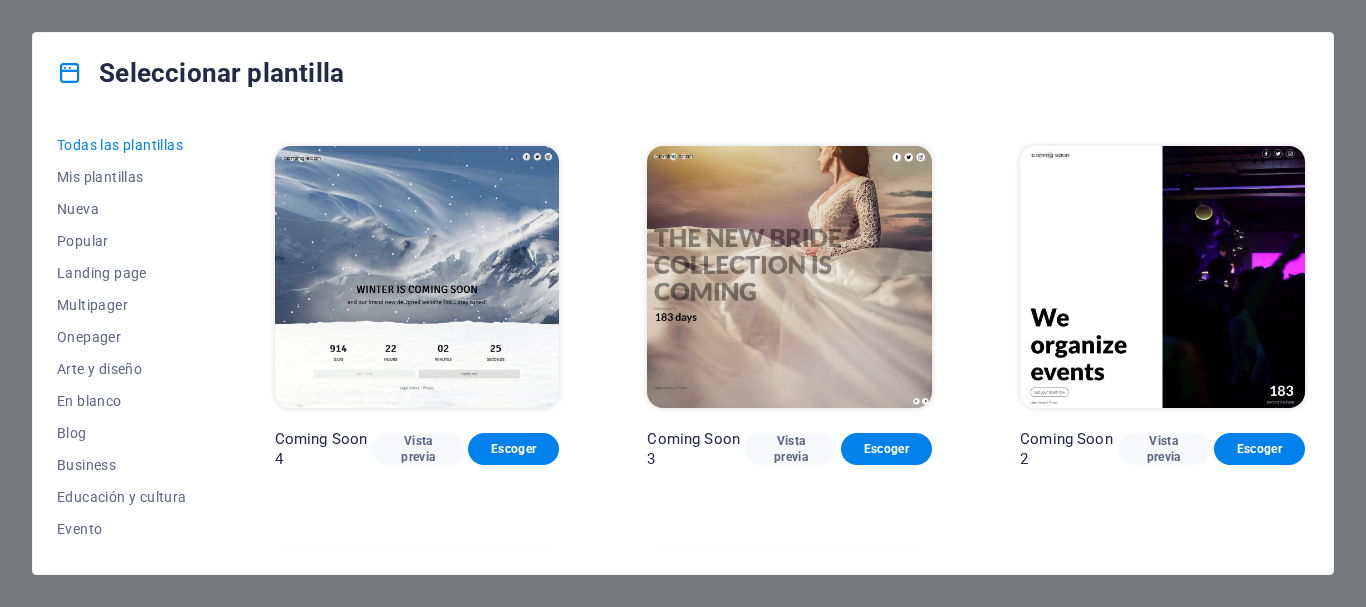 scroll, scrollTop: 21535, scrollLeft: 0, axis: vertical 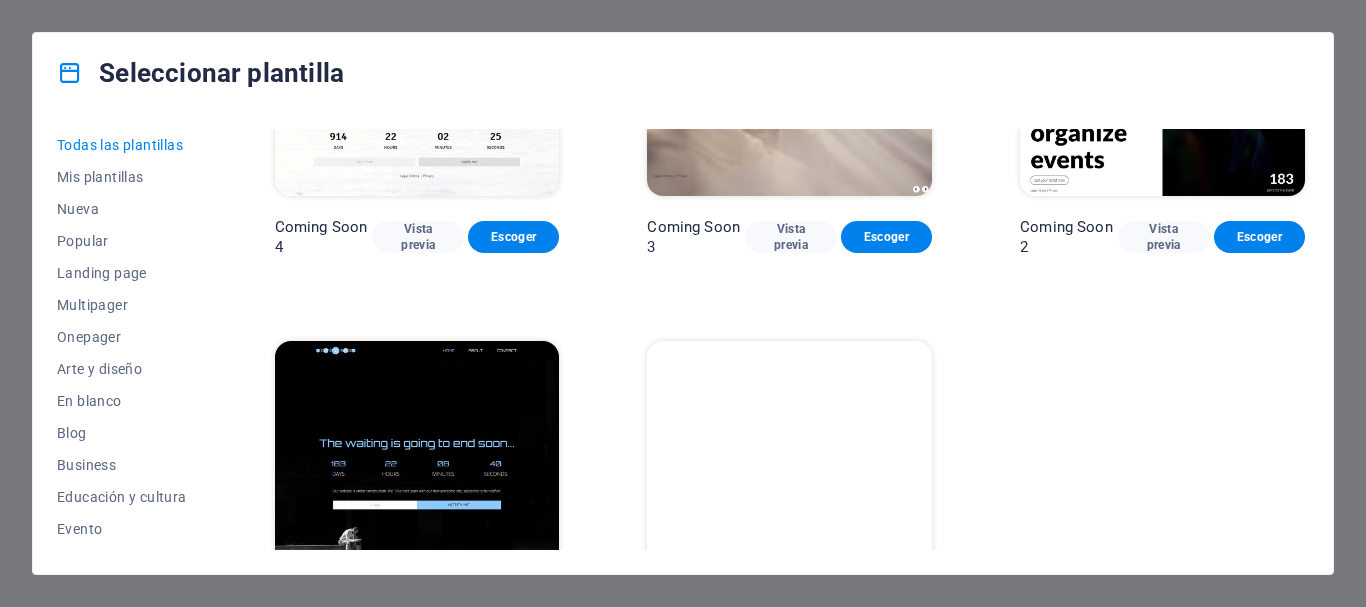 drag, startPoint x: 551, startPoint y: 554, endPoint x: 424, endPoint y: 533, distance: 128.72452 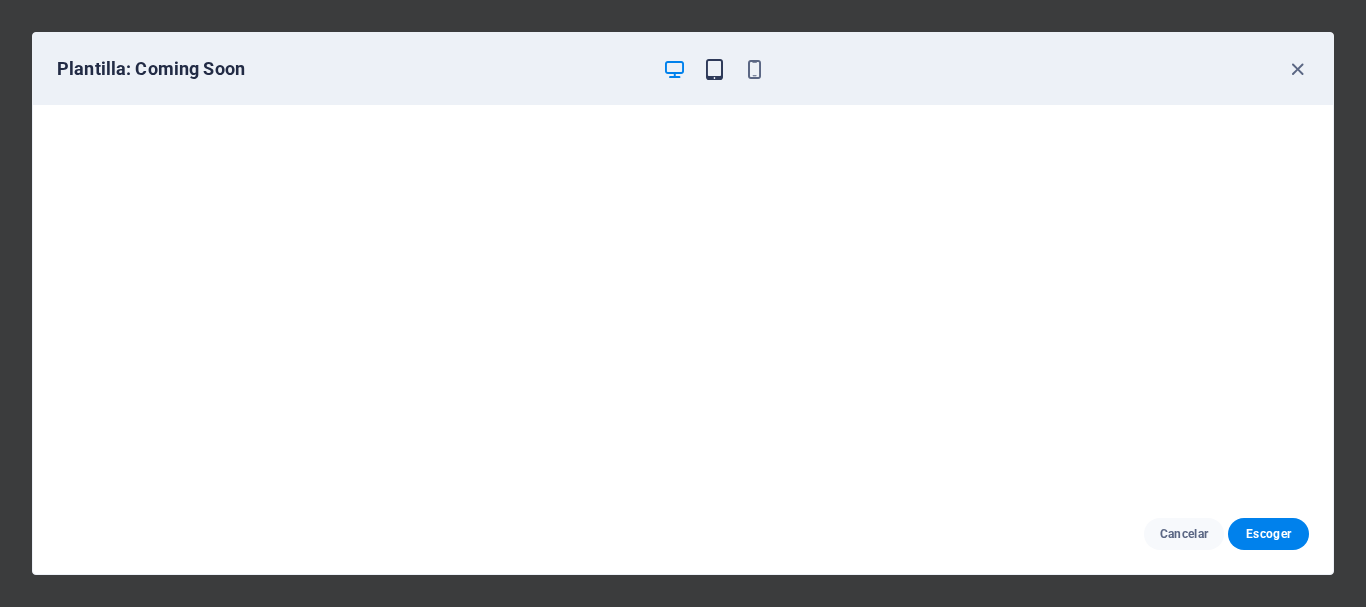 click at bounding box center [714, 69] 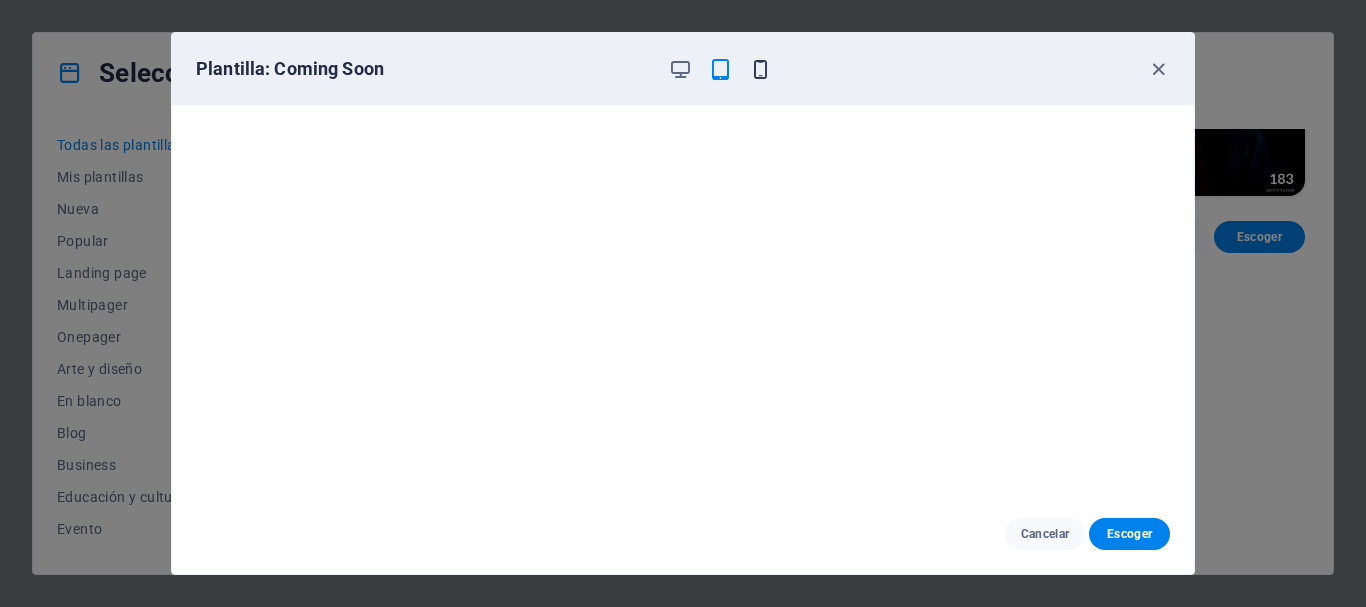 click at bounding box center (760, 69) 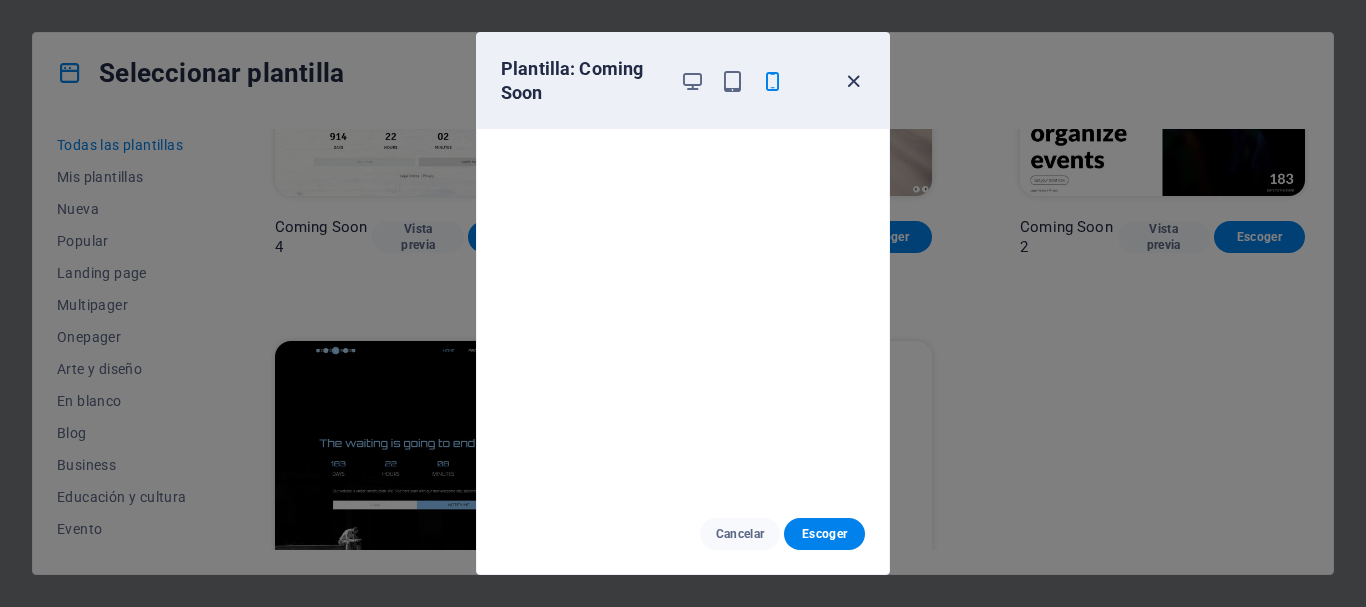 click at bounding box center [853, 81] 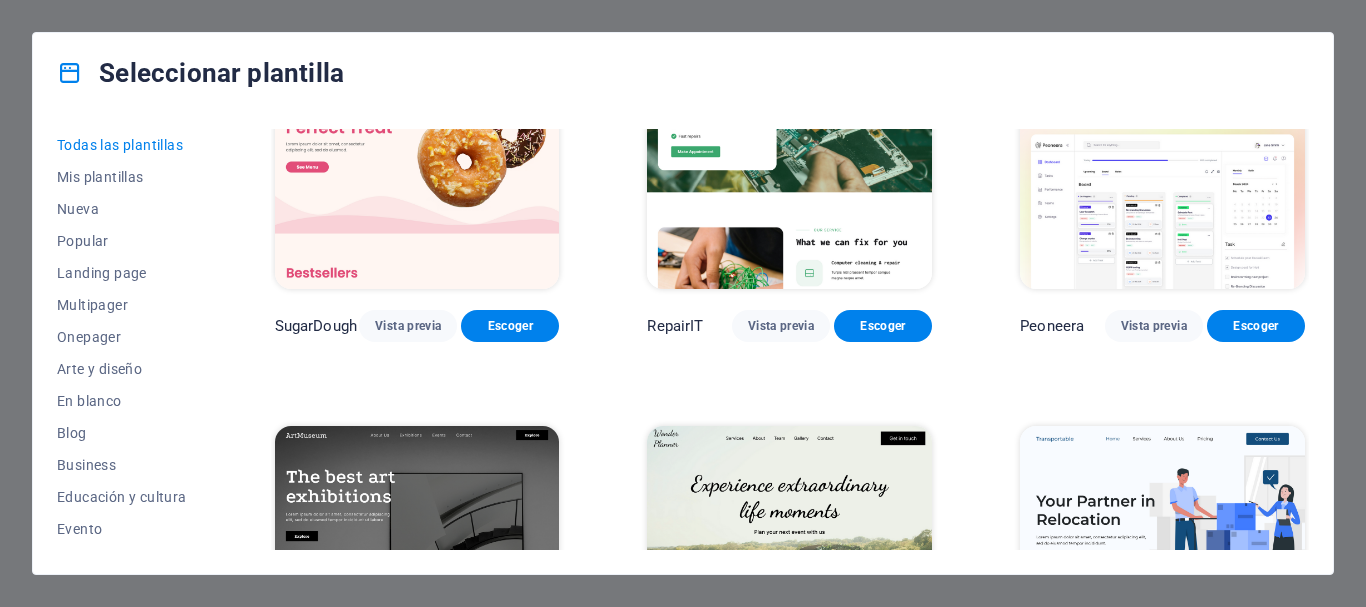 scroll, scrollTop: 0, scrollLeft: 0, axis: both 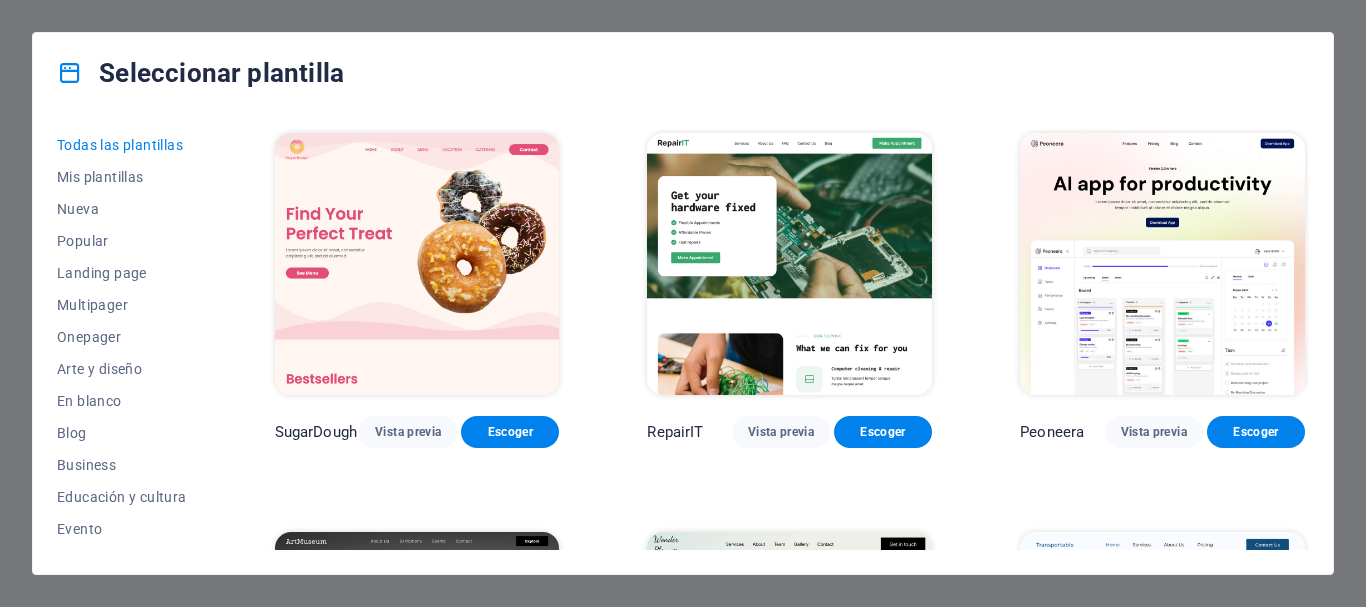 click at bounding box center [789, 264] 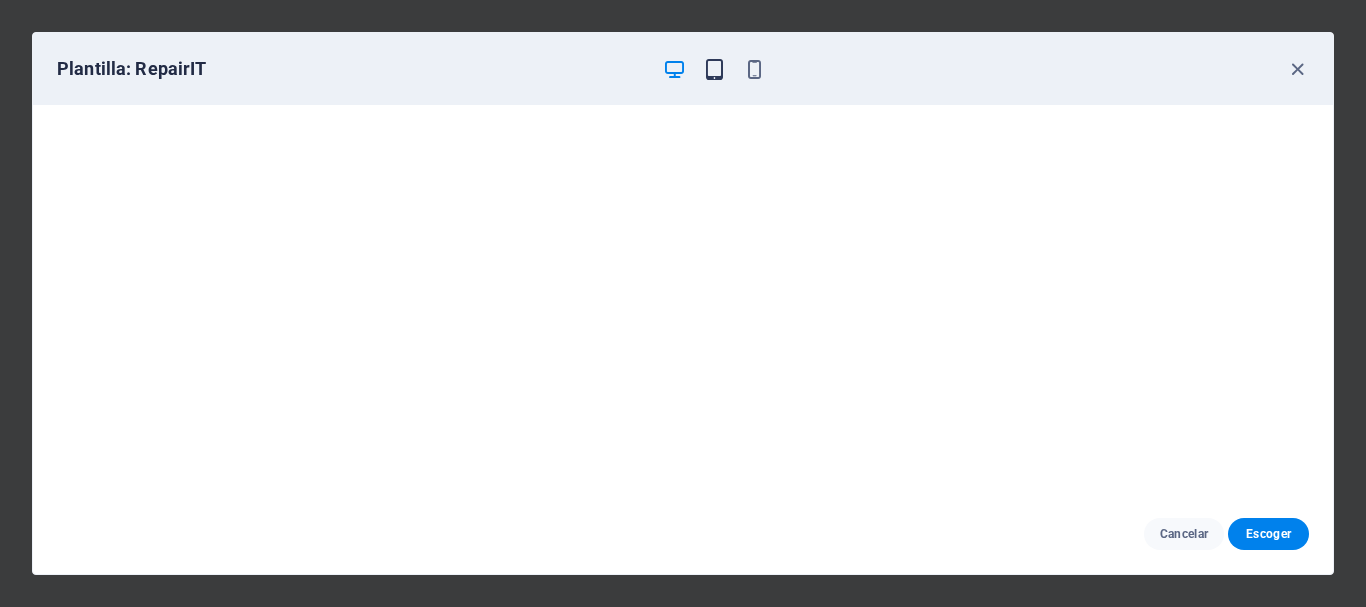 click at bounding box center [714, 69] 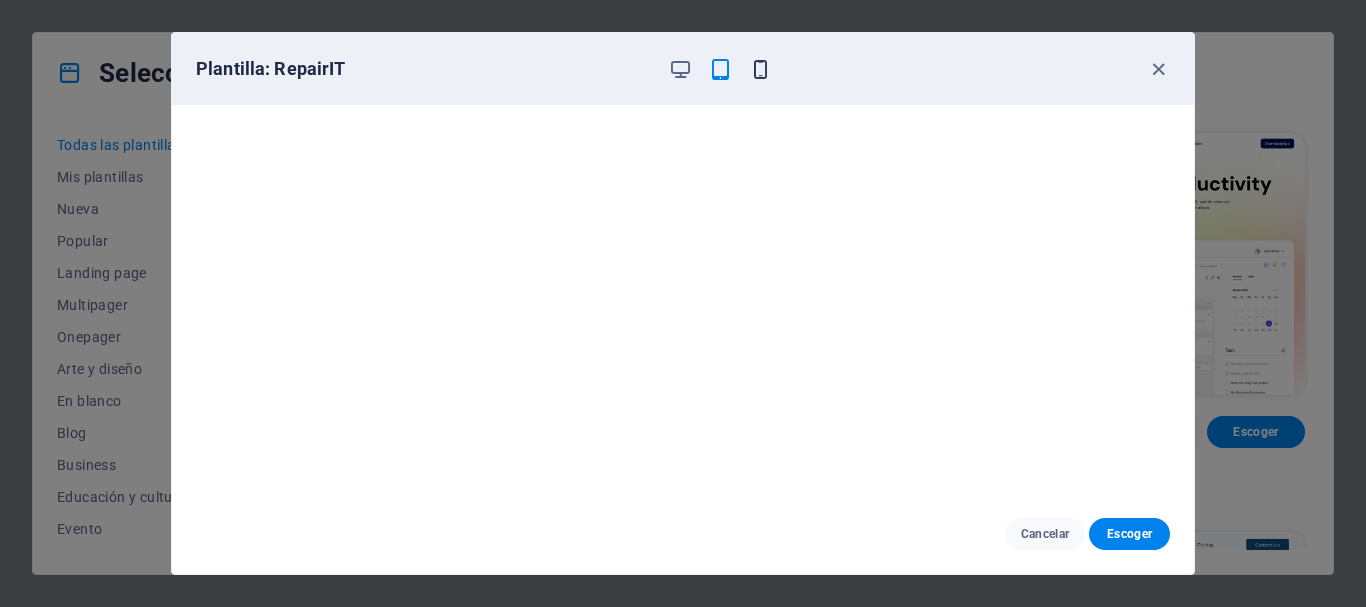 click at bounding box center (760, 69) 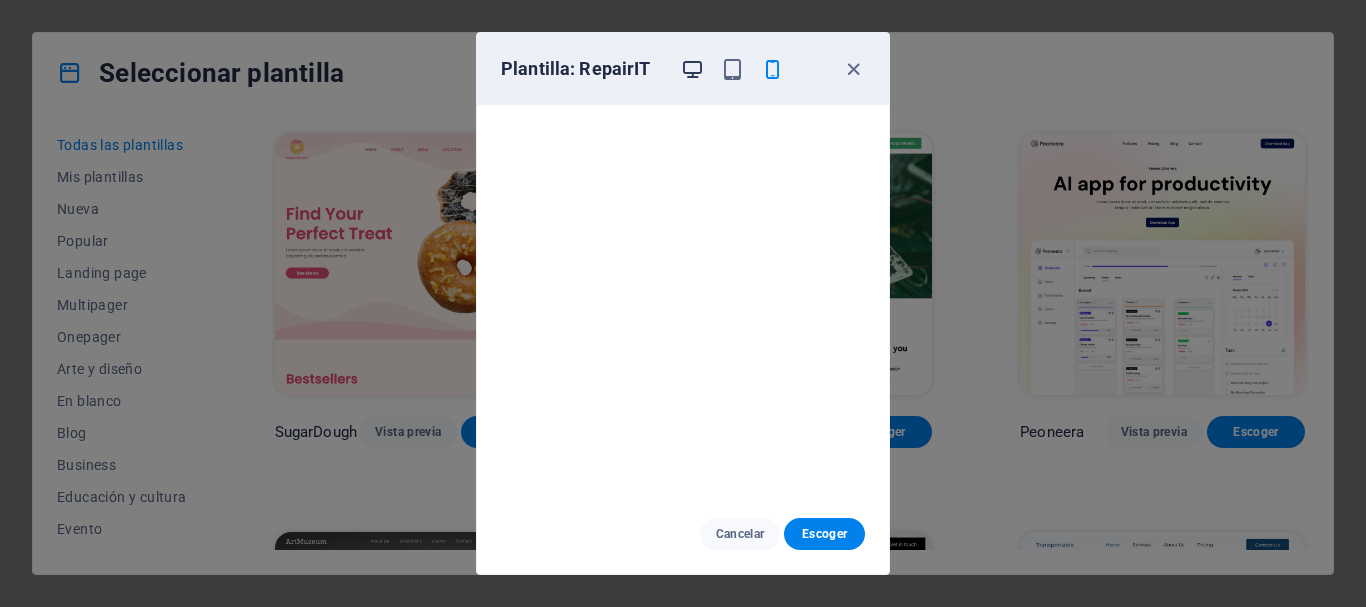 click at bounding box center [692, 69] 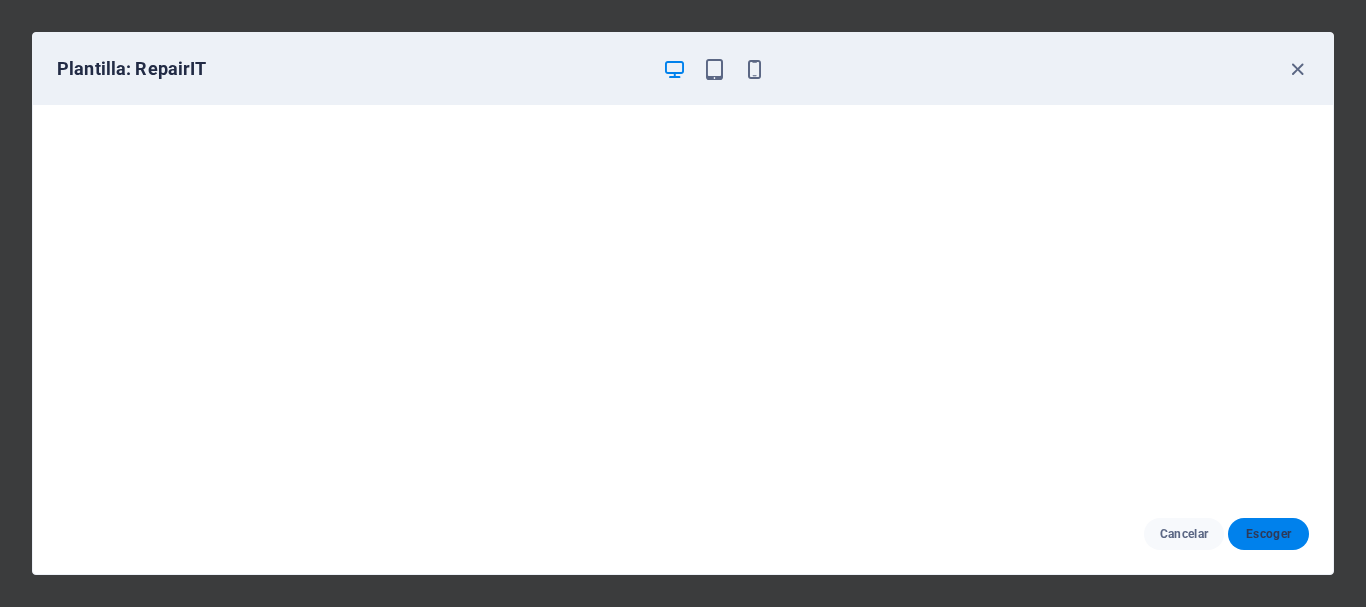 click on "Escoger" at bounding box center [1268, 534] 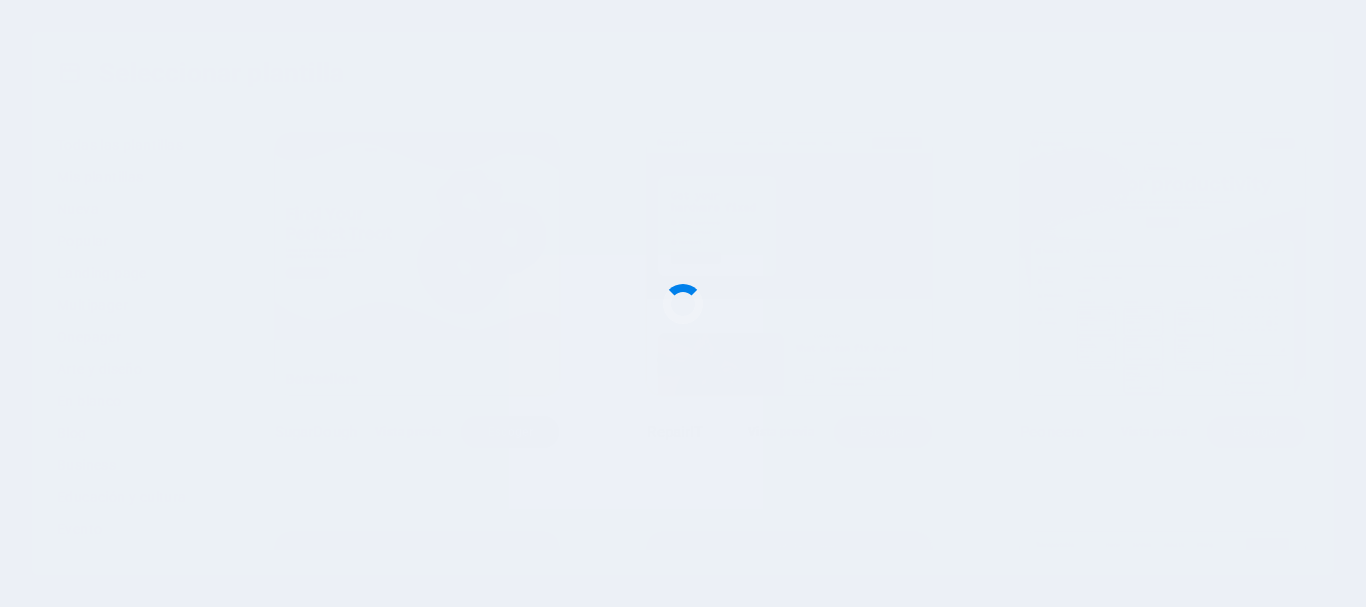 click at bounding box center [683, 303] 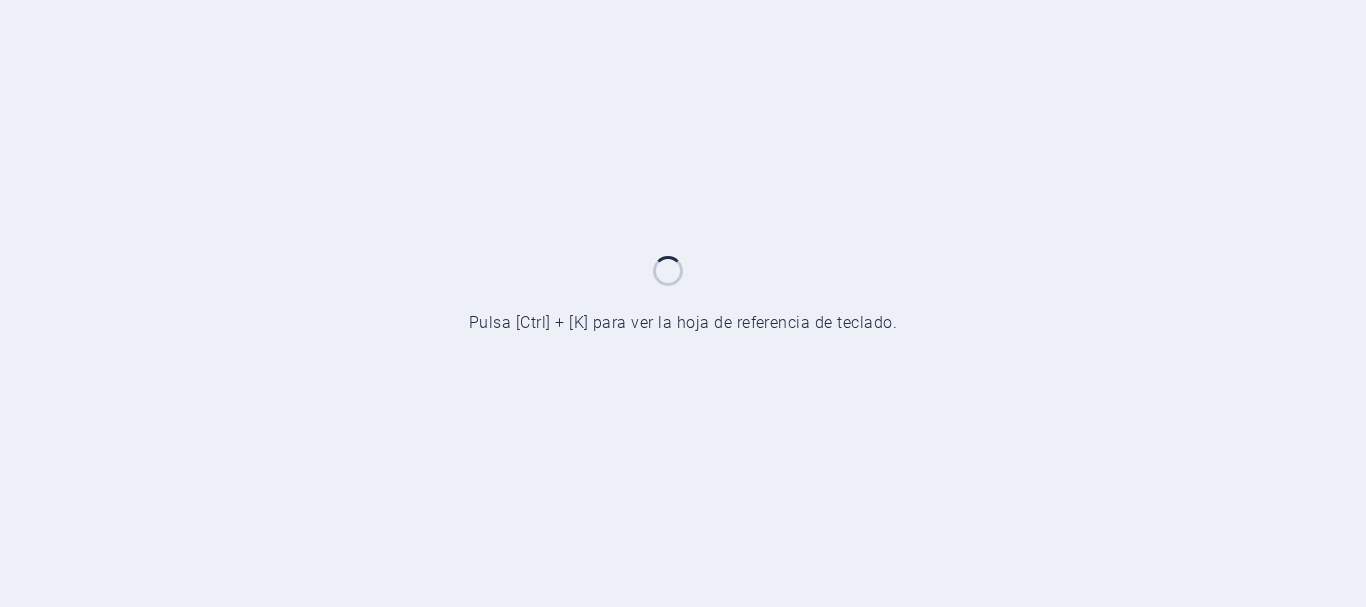scroll, scrollTop: 0, scrollLeft: 0, axis: both 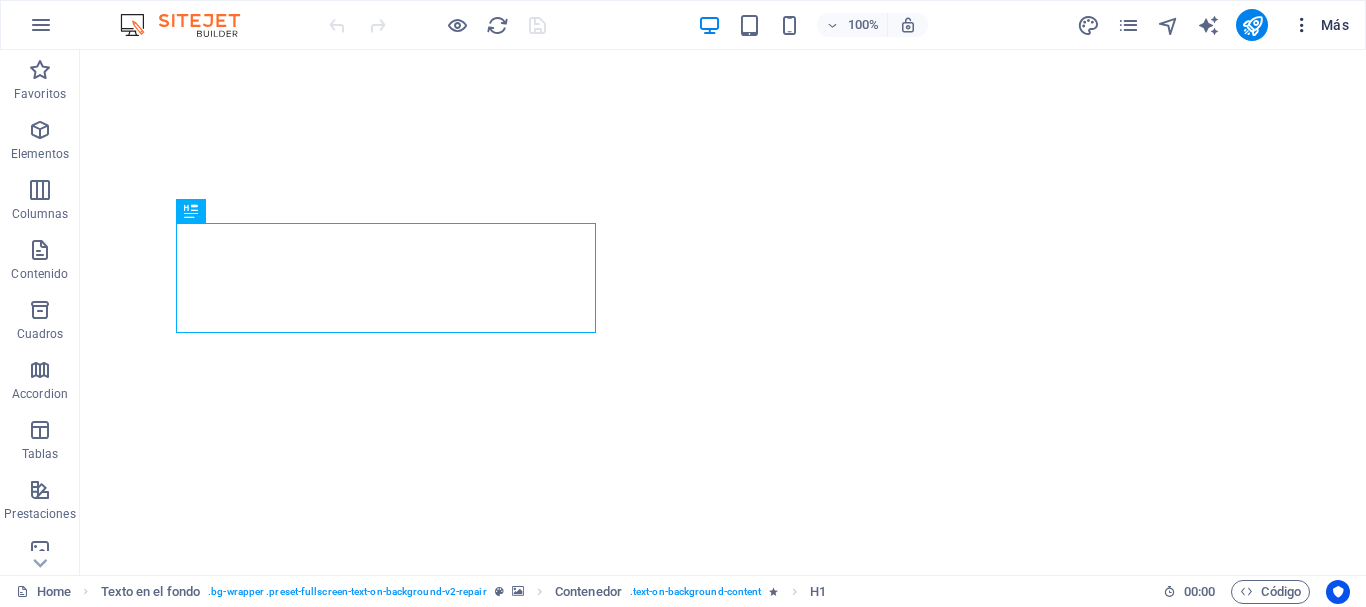 click on "Más" at bounding box center [1320, 25] 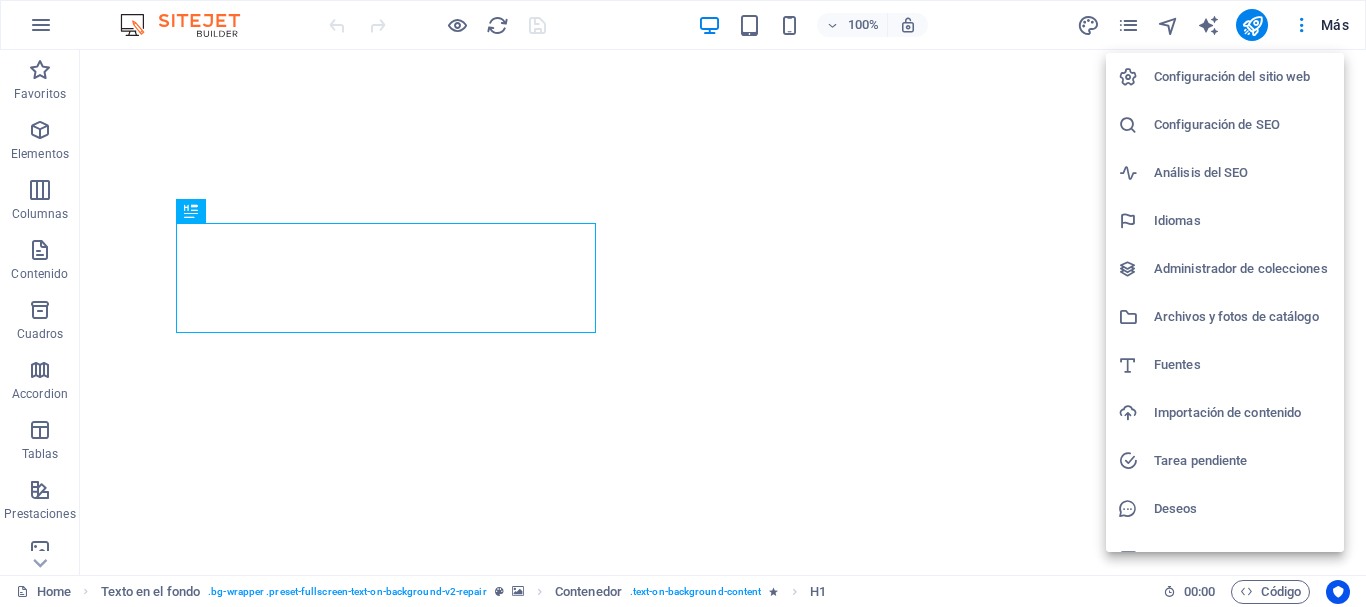 click at bounding box center (683, 303) 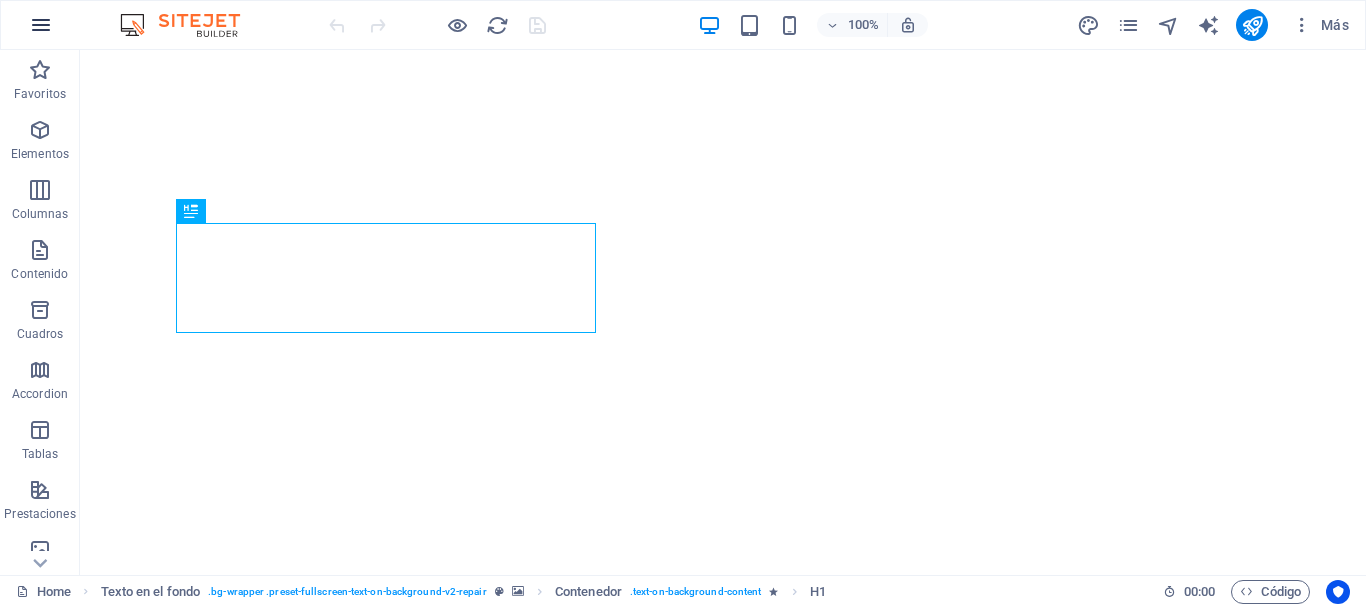 click at bounding box center [41, 25] 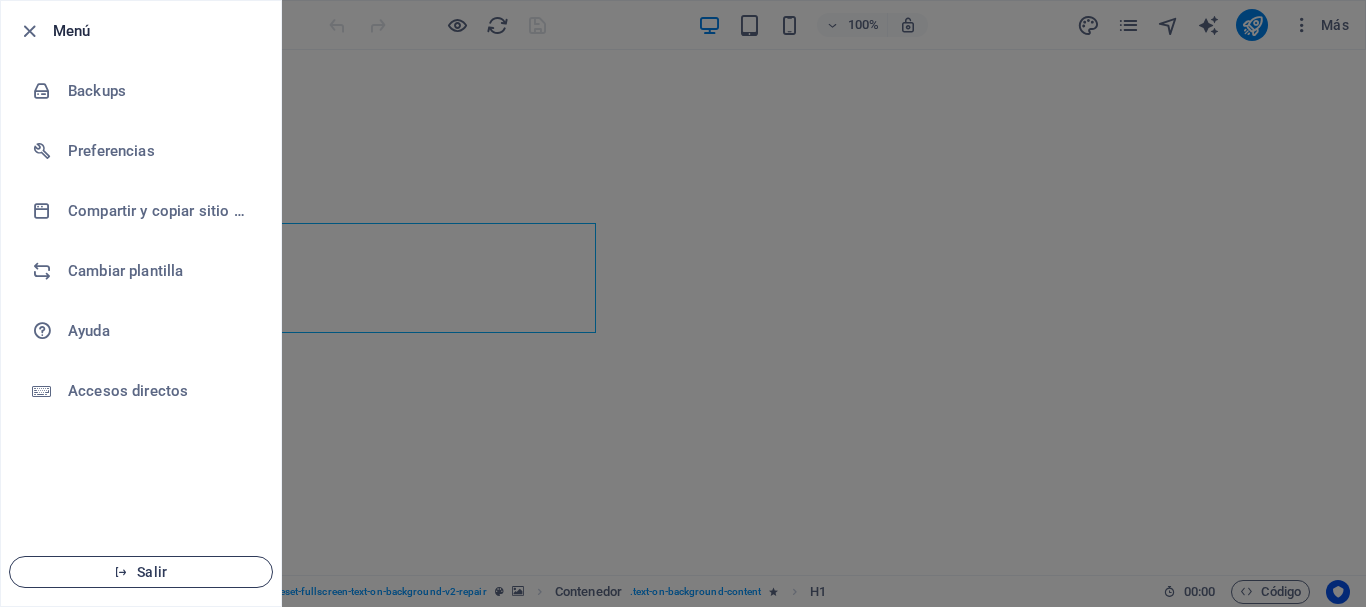 click on "Salir" at bounding box center [141, 572] 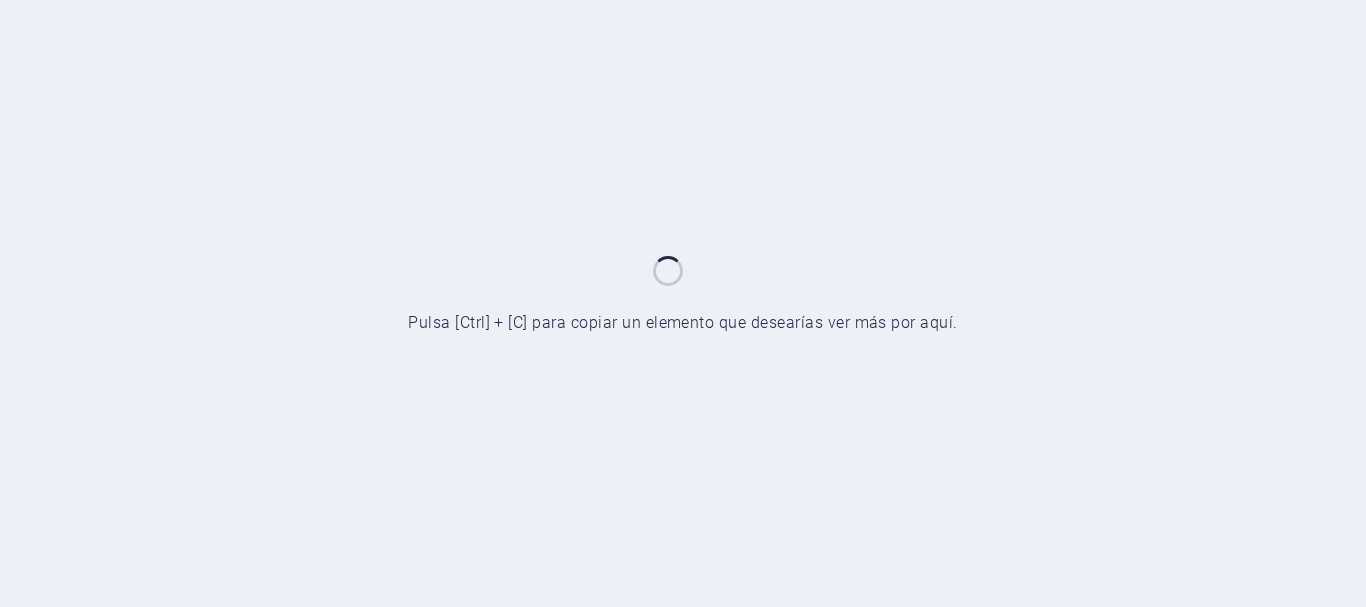 scroll, scrollTop: 0, scrollLeft: 0, axis: both 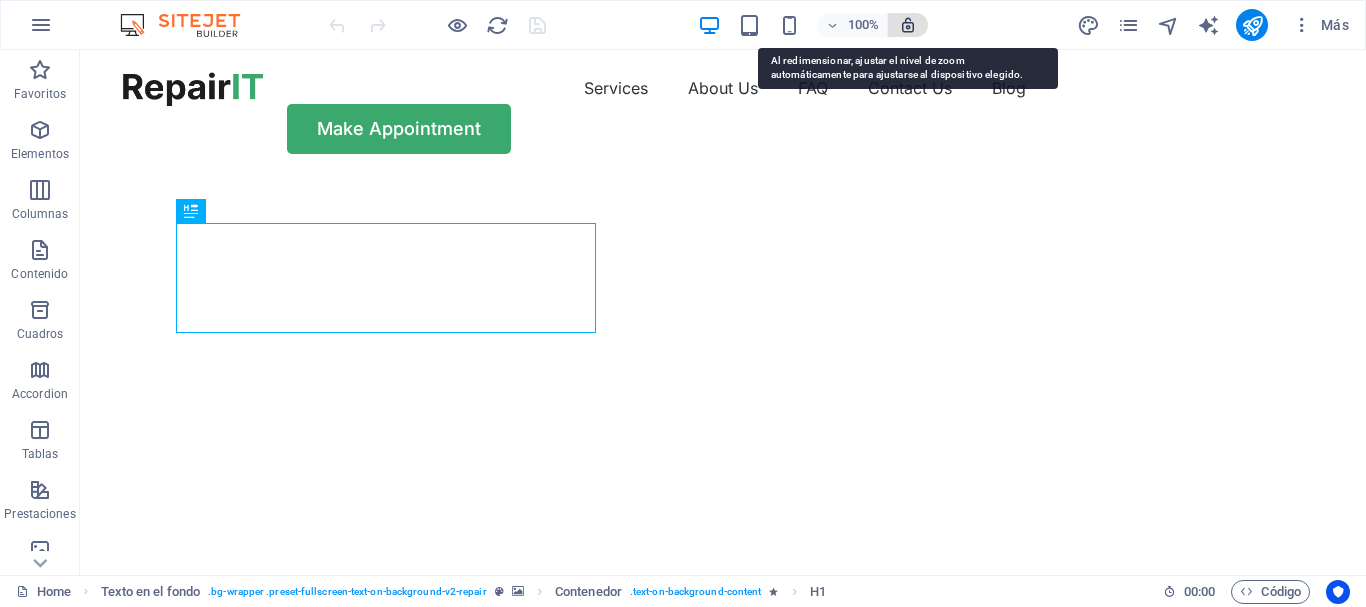click at bounding box center [908, 25] 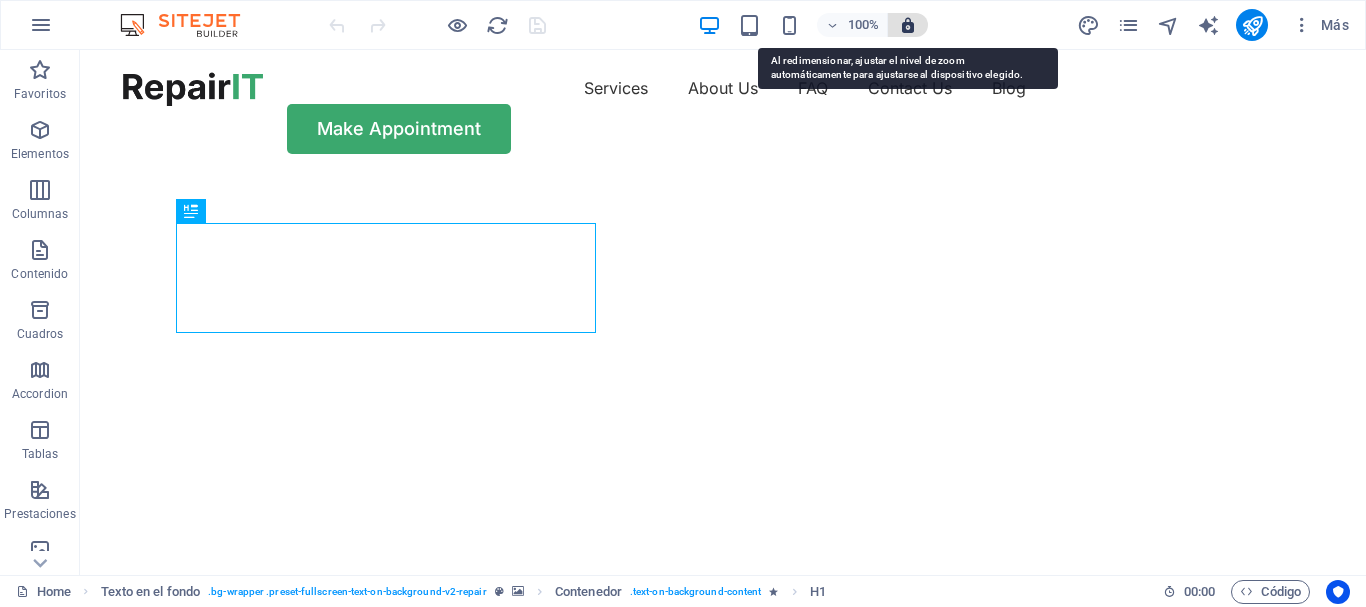click at bounding box center (908, 25) 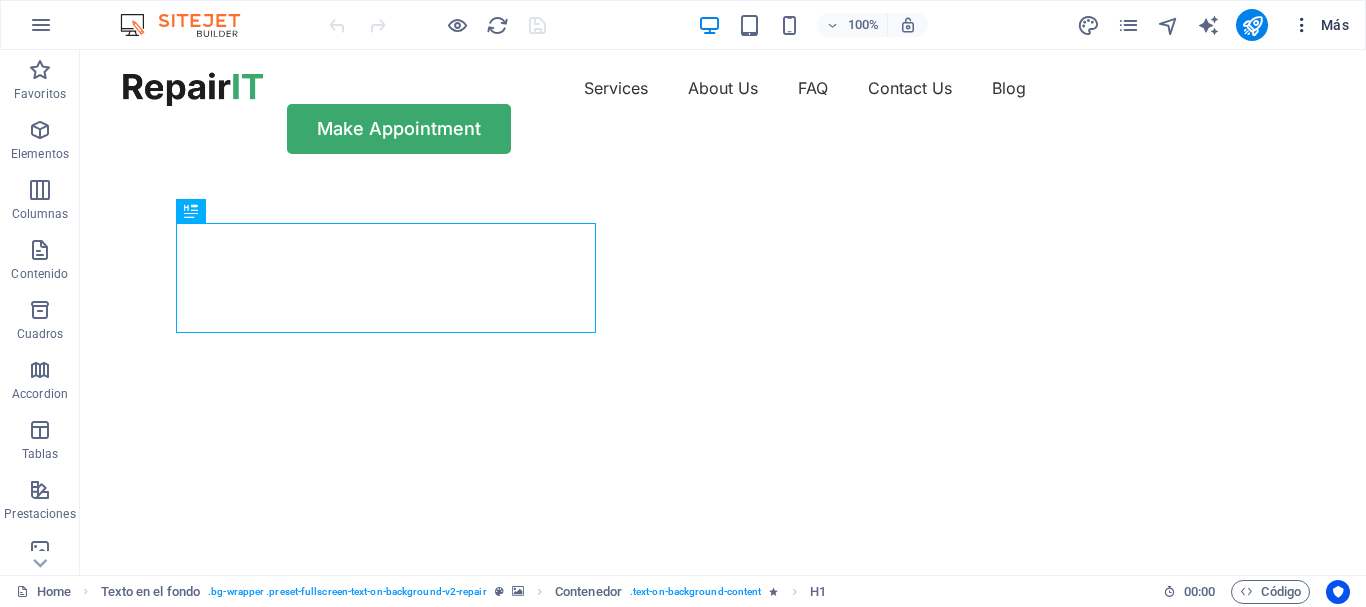 click on "Más" at bounding box center (1320, 25) 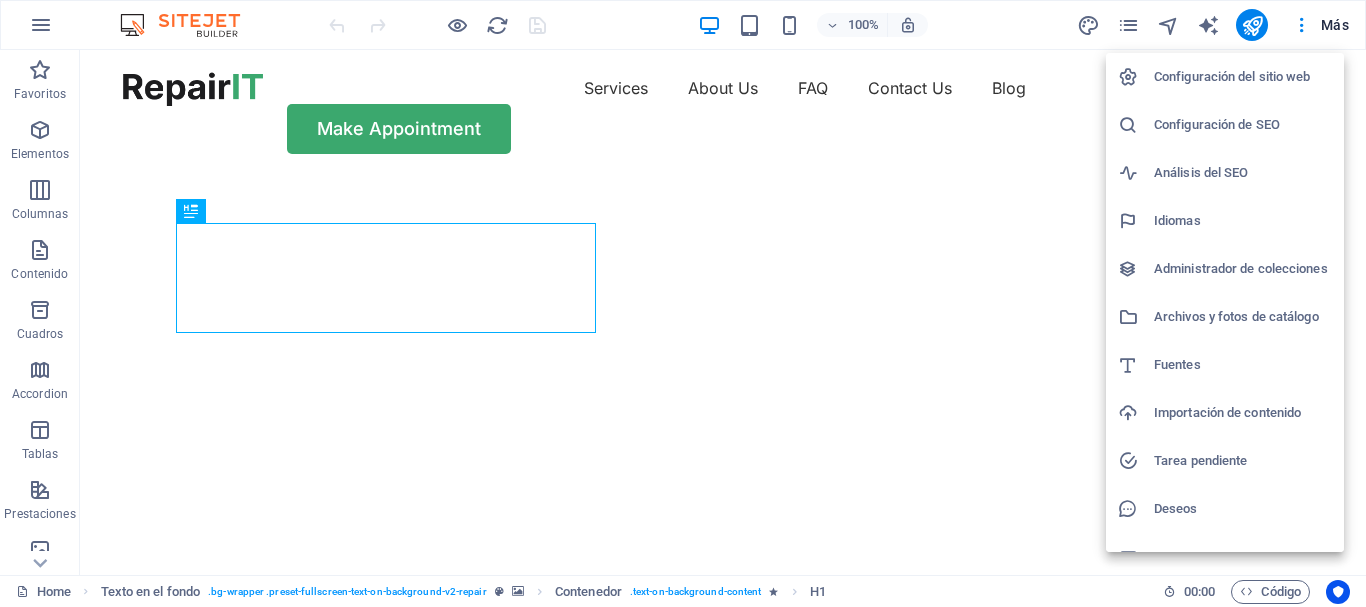 click on "Configuración del sitio web" at bounding box center [1243, 77] 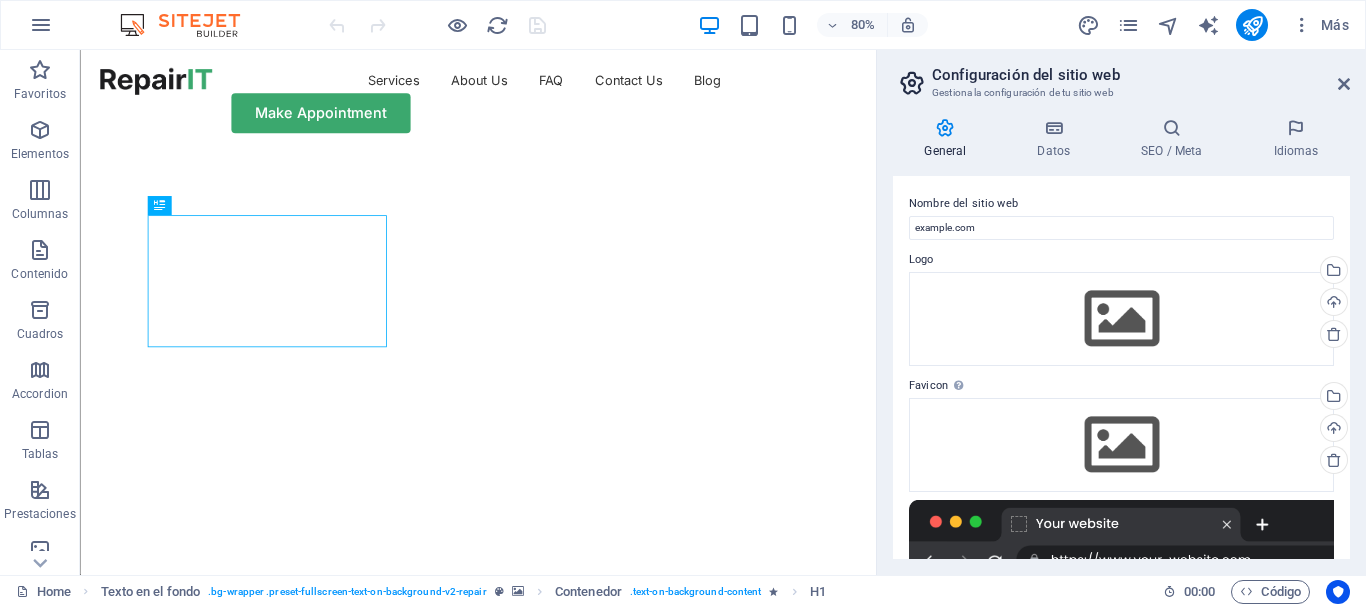 click on "Configuración del sitio web" at bounding box center [1141, 75] 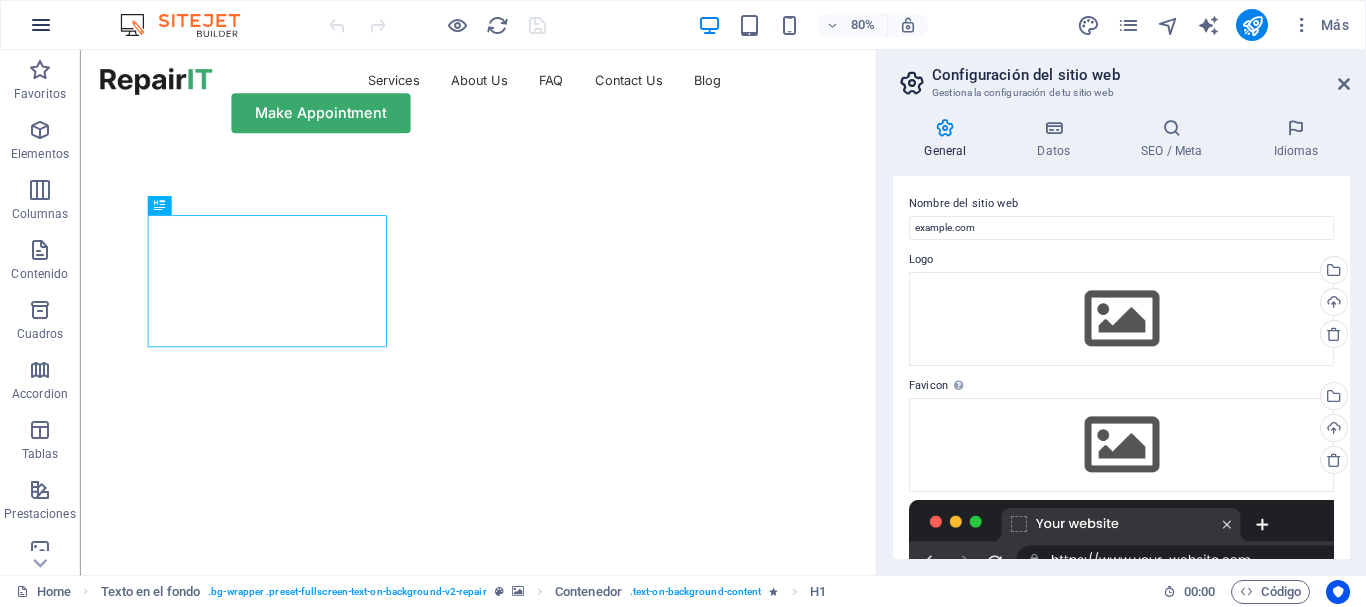 click at bounding box center [41, 25] 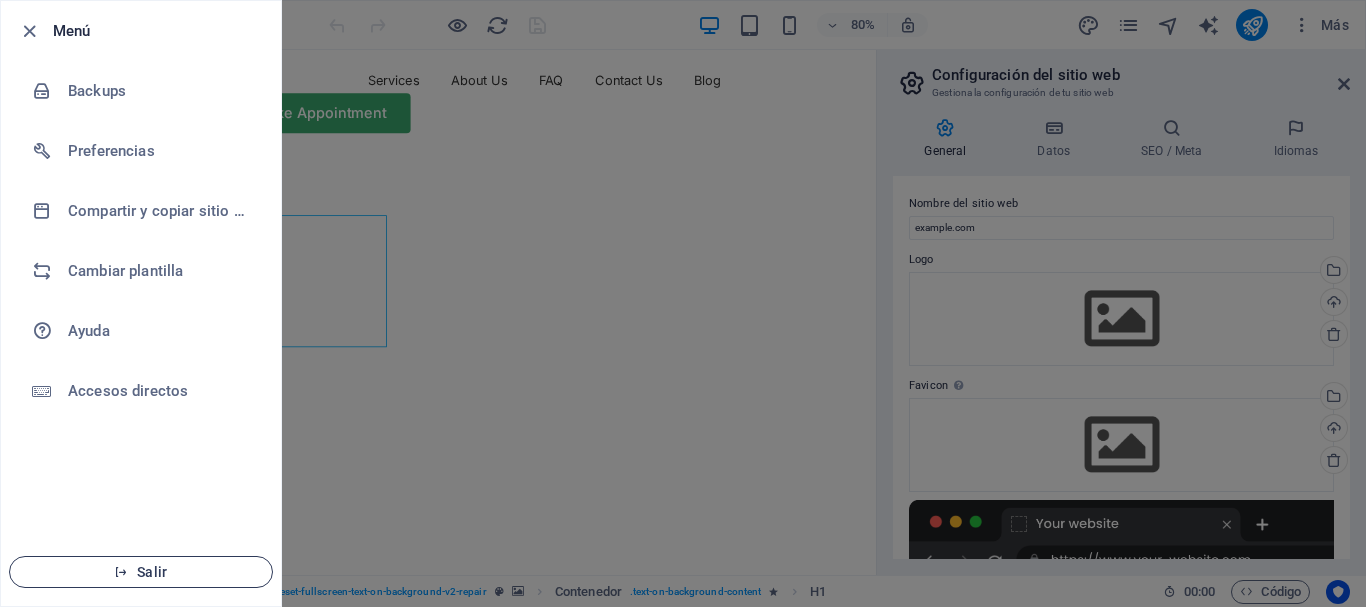 click on "Salir" at bounding box center (141, 572) 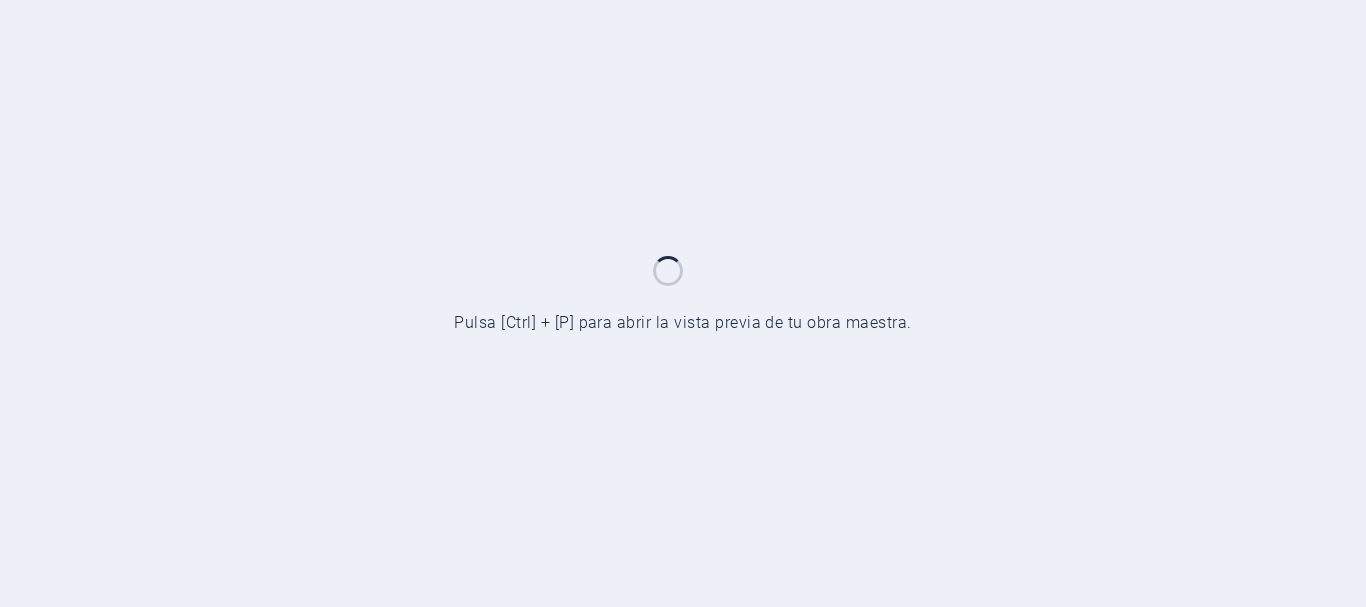 scroll, scrollTop: 0, scrollLeft: 0, axis: both 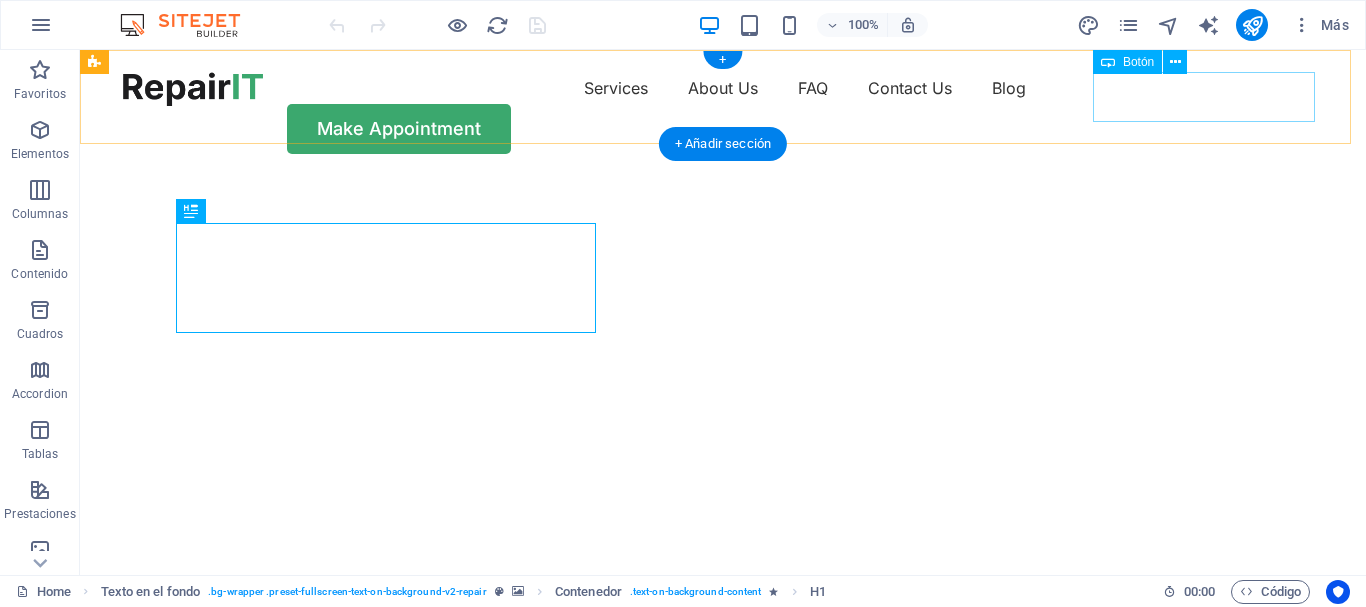 click on "Make Appointment" at bounding box center [723, 129] 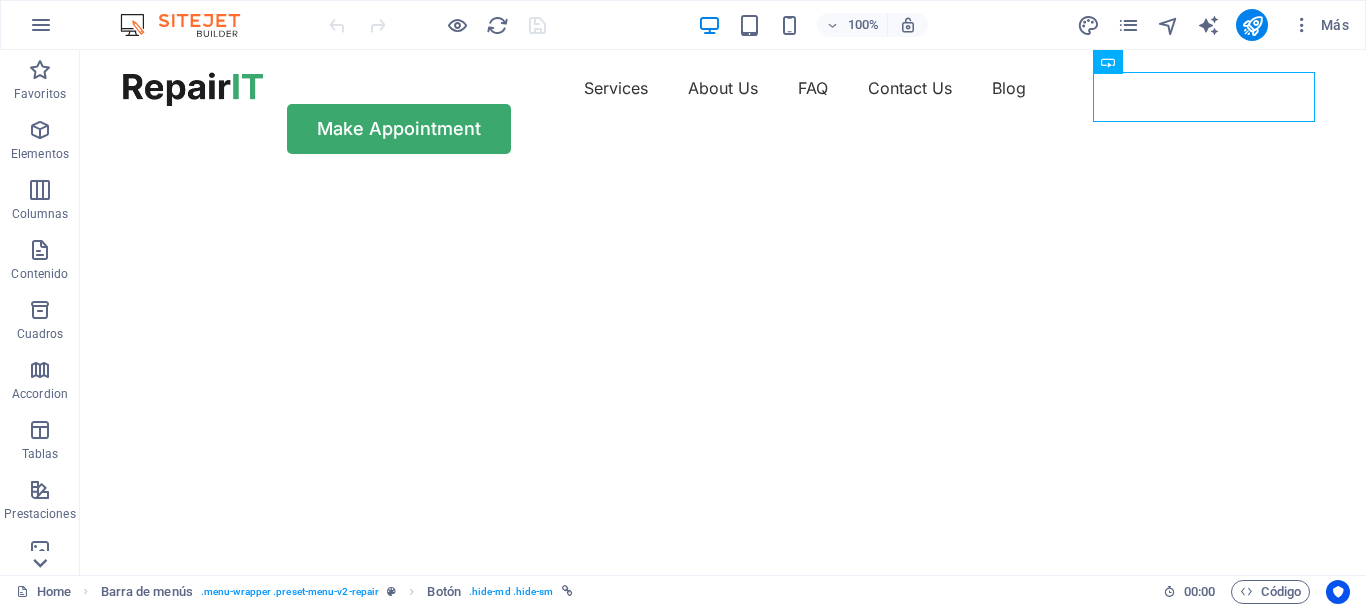 click 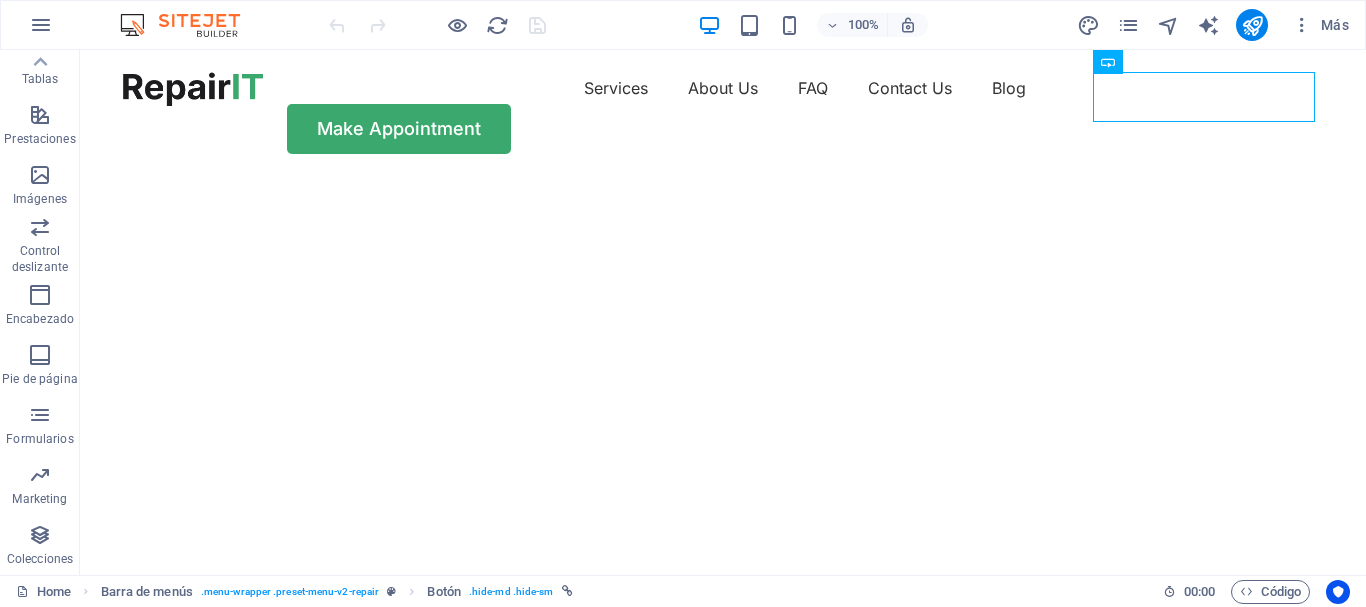 click on "Colecciones" at bounding box center (40, 559) 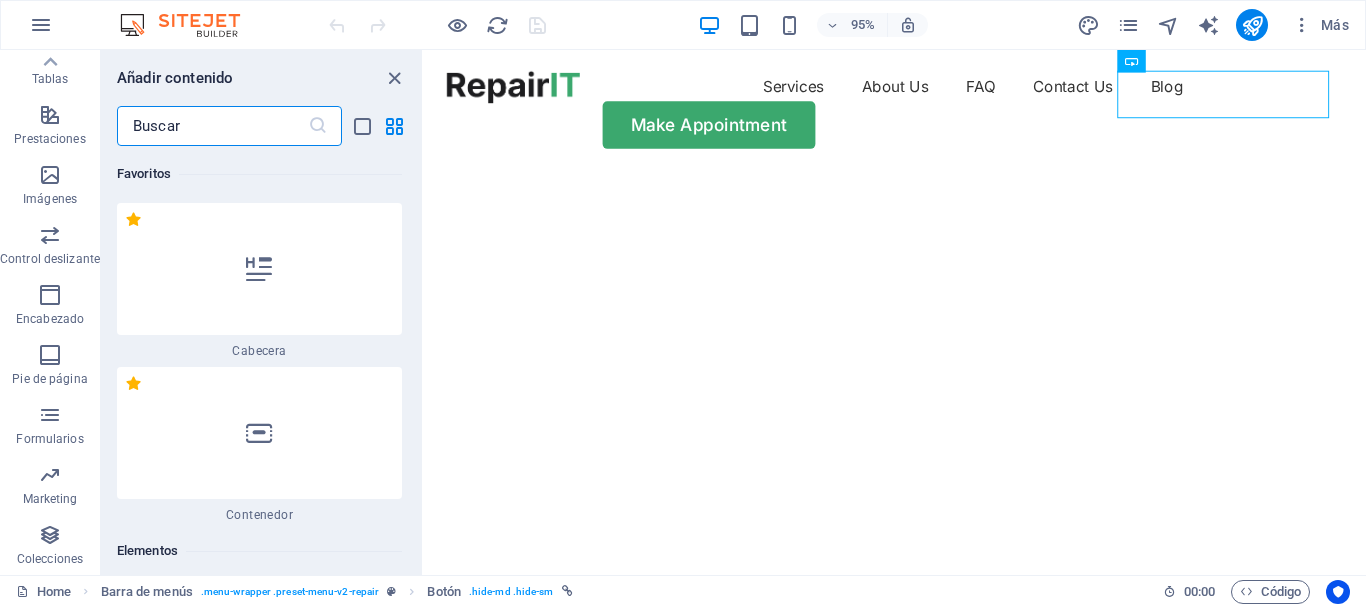 scroll, scrollTop: 34109, scrollLeft: 0, axis: vertical 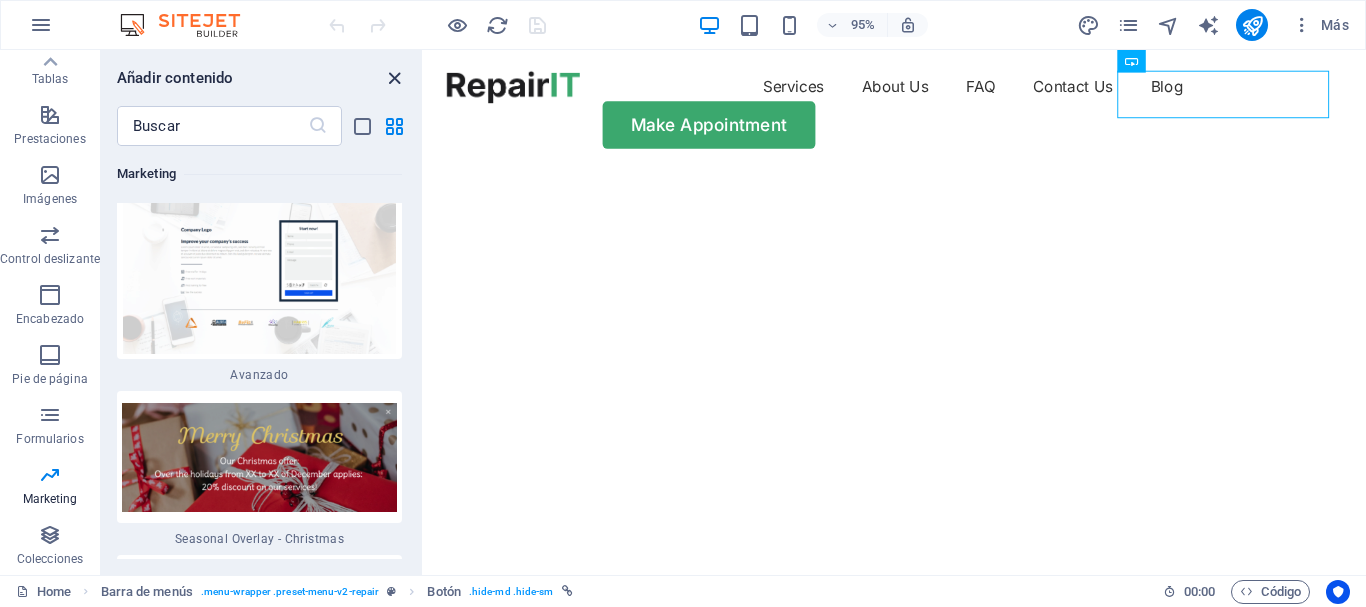 click at bounding box center (394, 78) 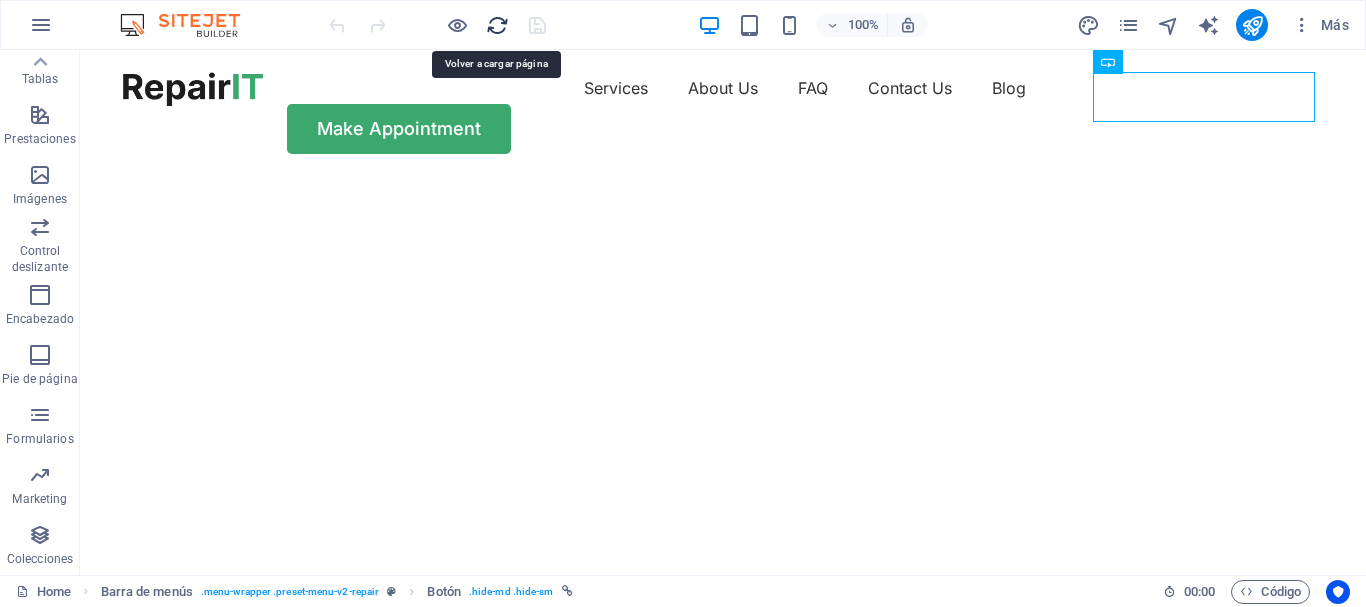 click at bounding box center [497, 25] 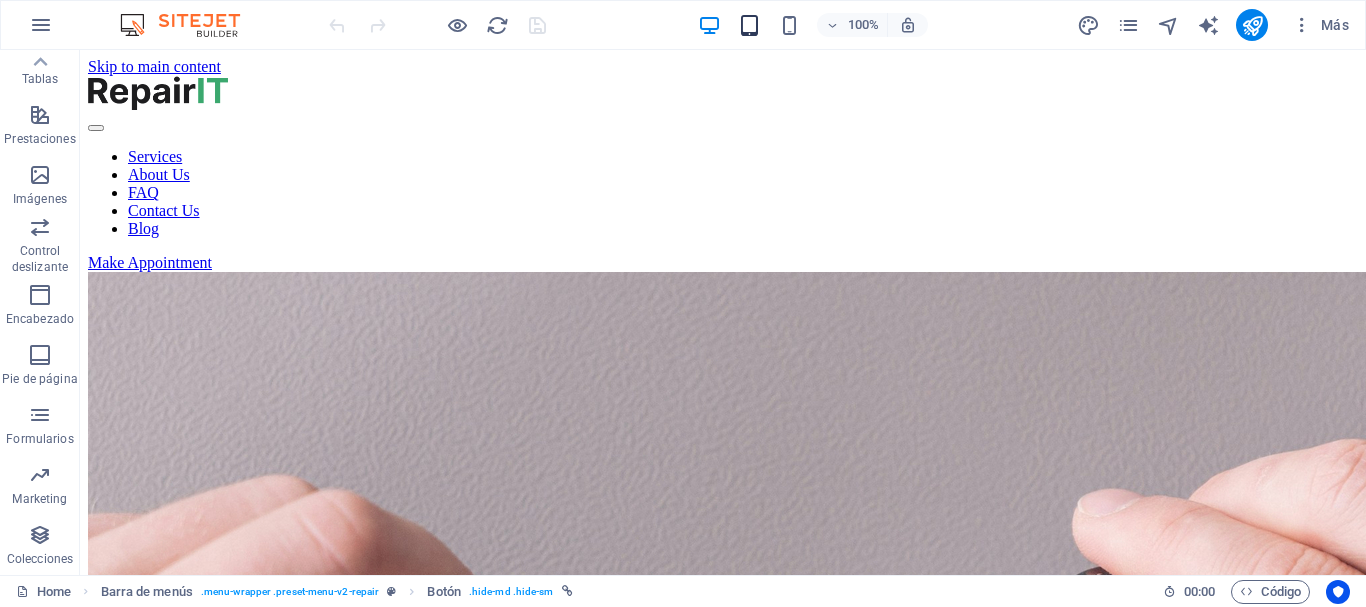 scroll, scrollTop: 0, scrollLeft: 0, axis: both 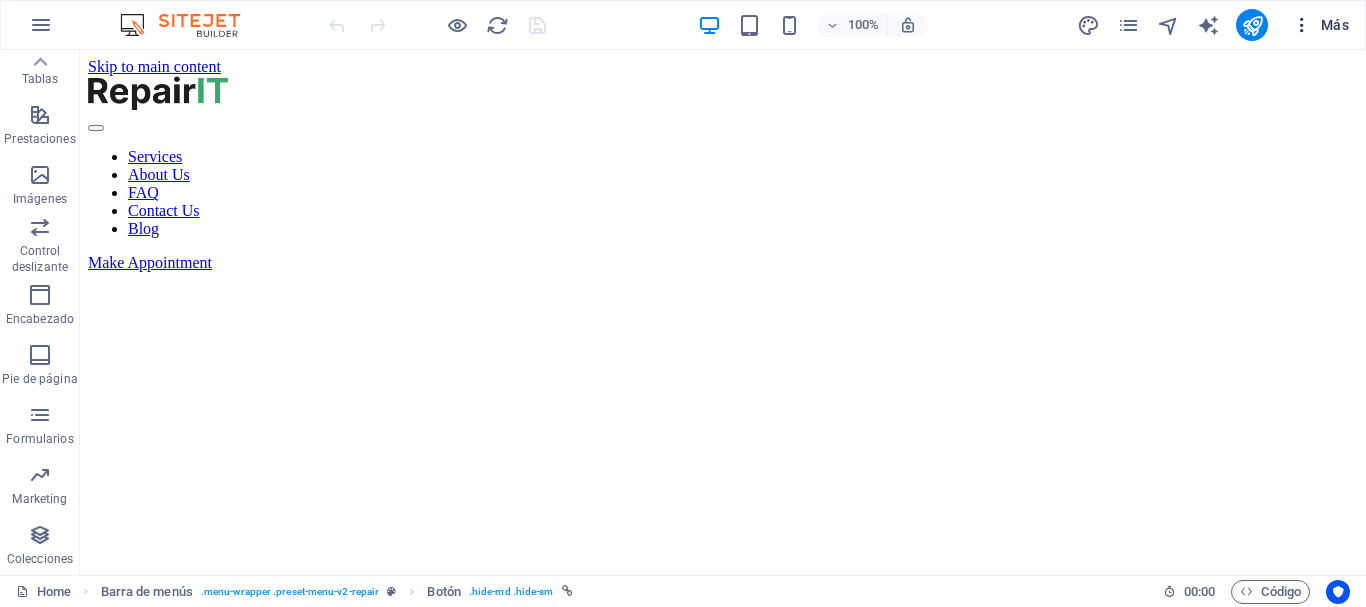 click at bounding box center (1302, 25) 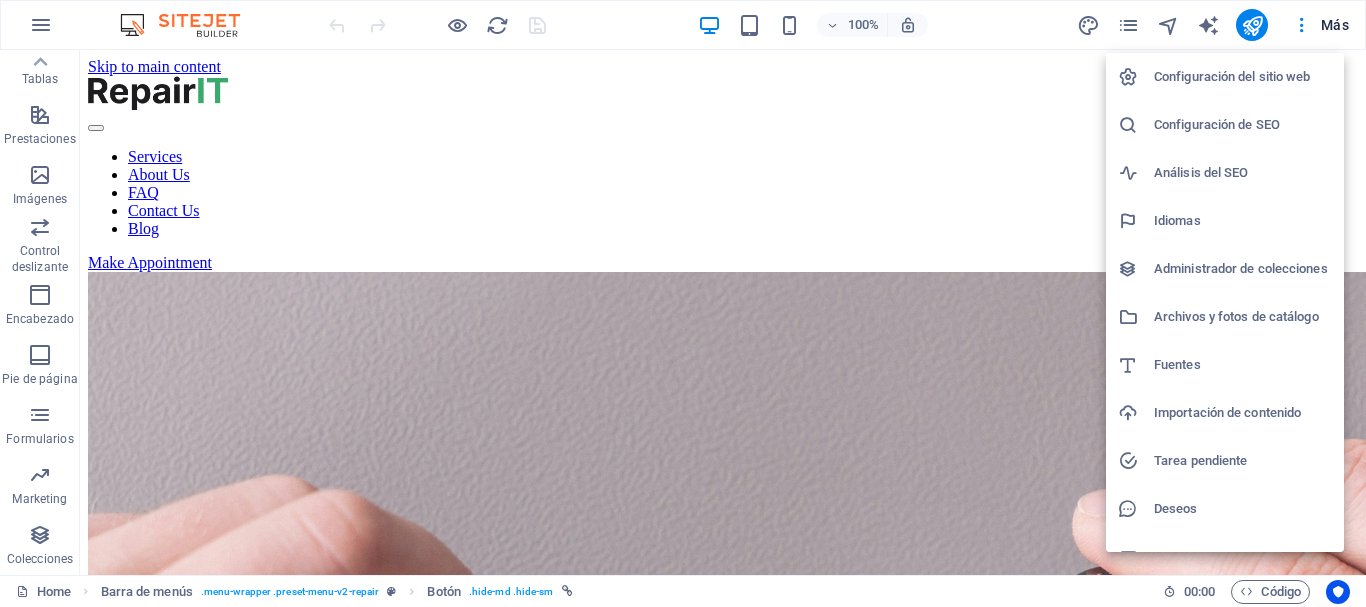 click at bounding box center [683, 303] 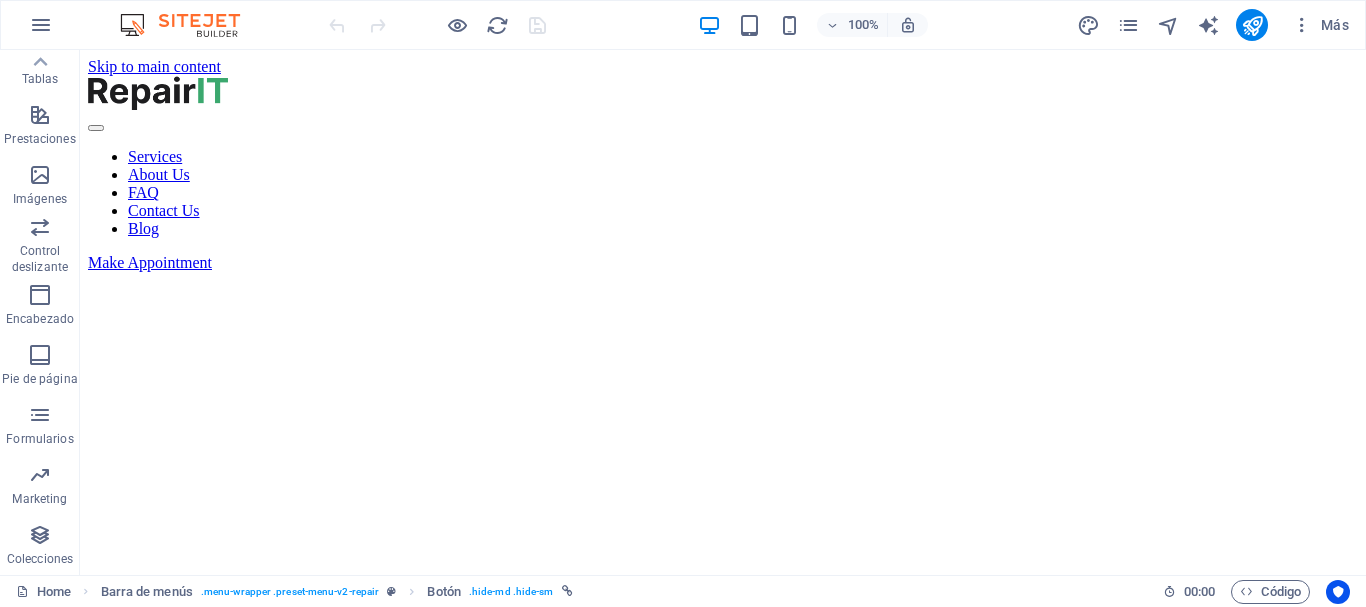 click on "Más" at bounding box center (1320, 25) 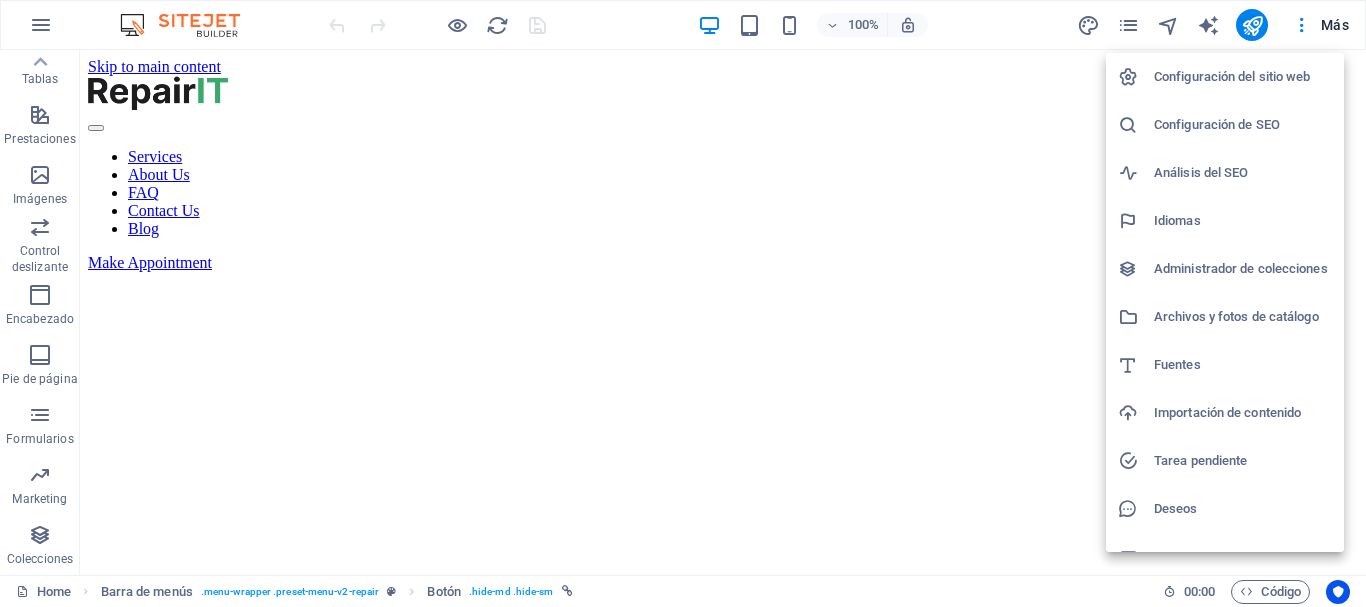 click at bounding box center [683, 303] 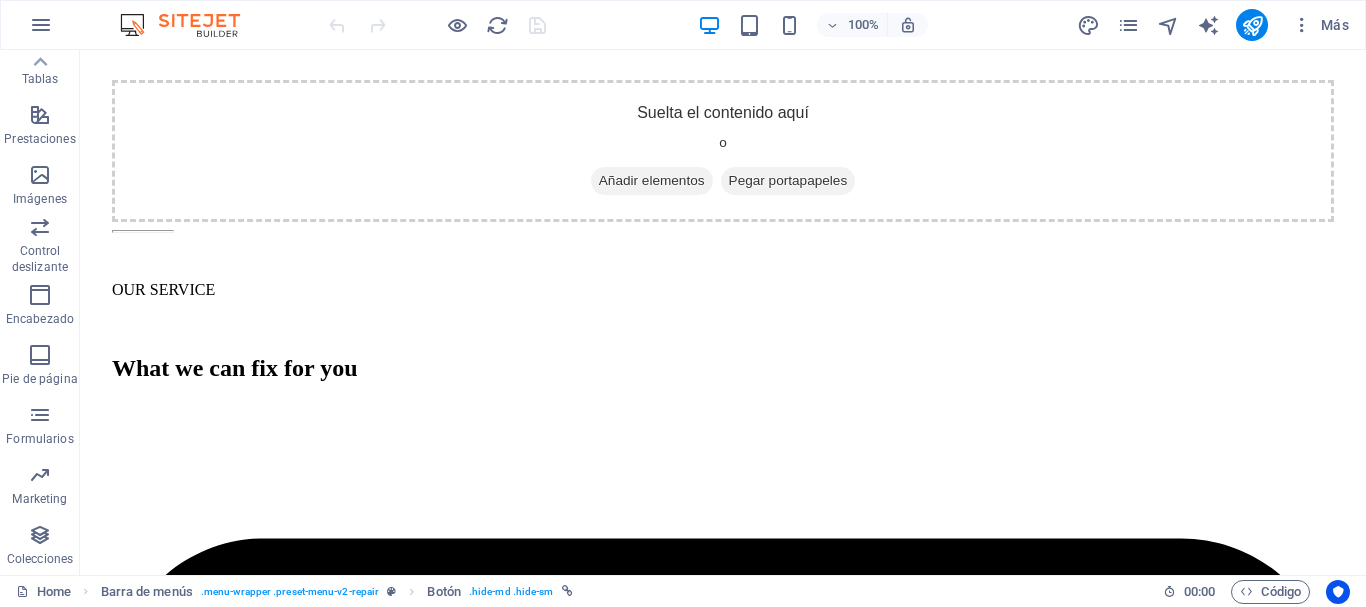 scroll, scrollTop: 2027, scrollLeft: 0, axis: vertical 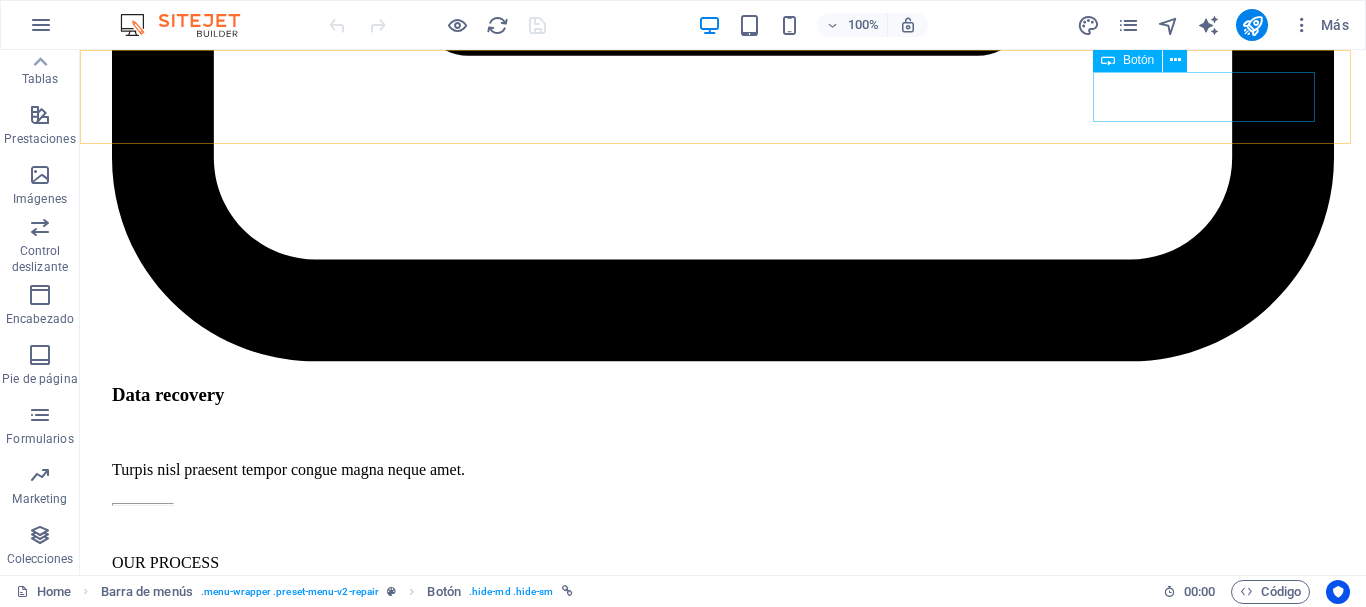 click on "Make Appointment" at bounding box center (723, -6653) 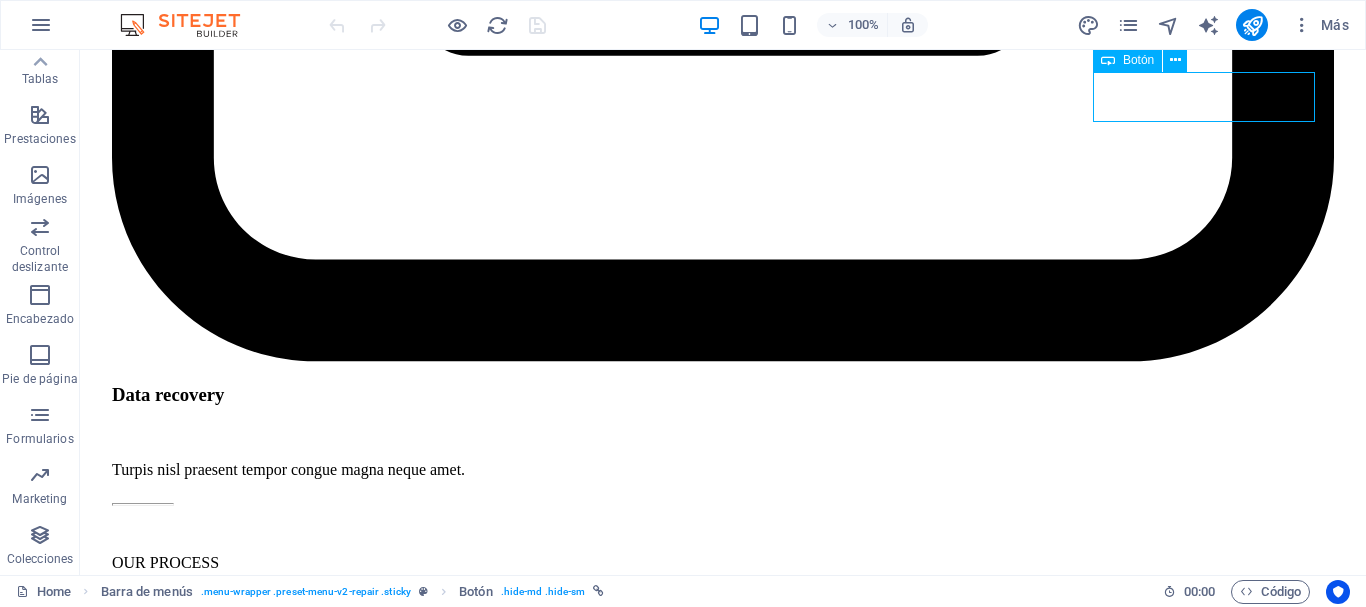 click on "Make Appointment" at bounding box center [723, -6653] 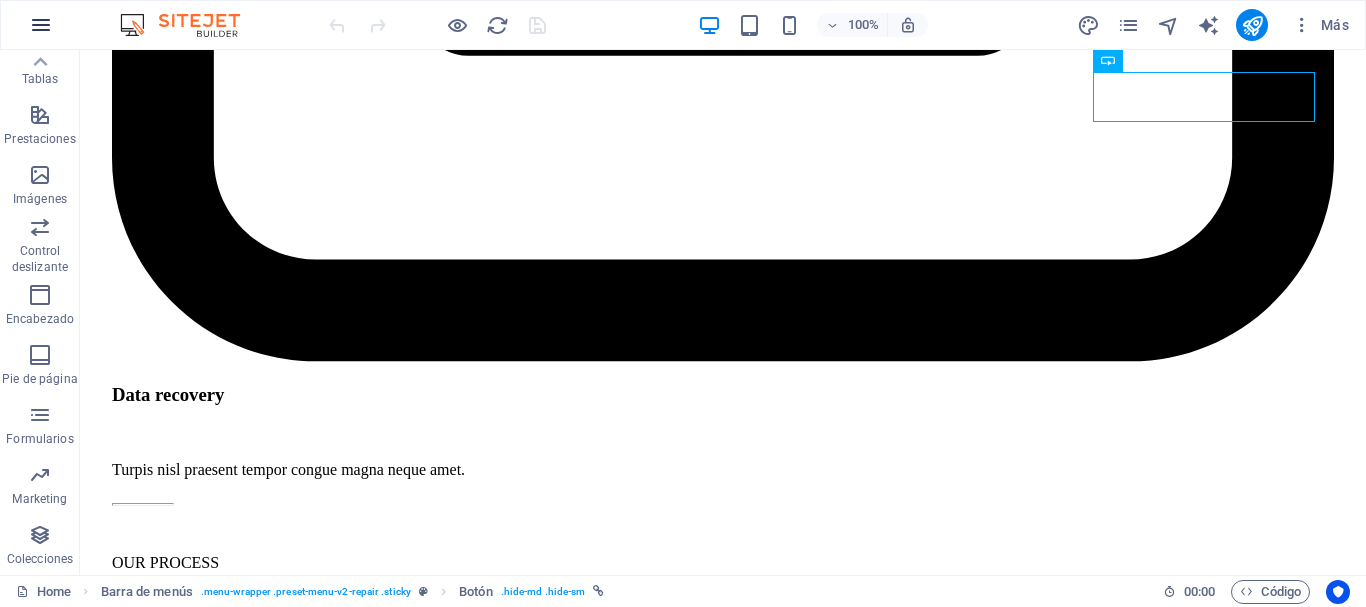 click at bounding box center [41, 25] 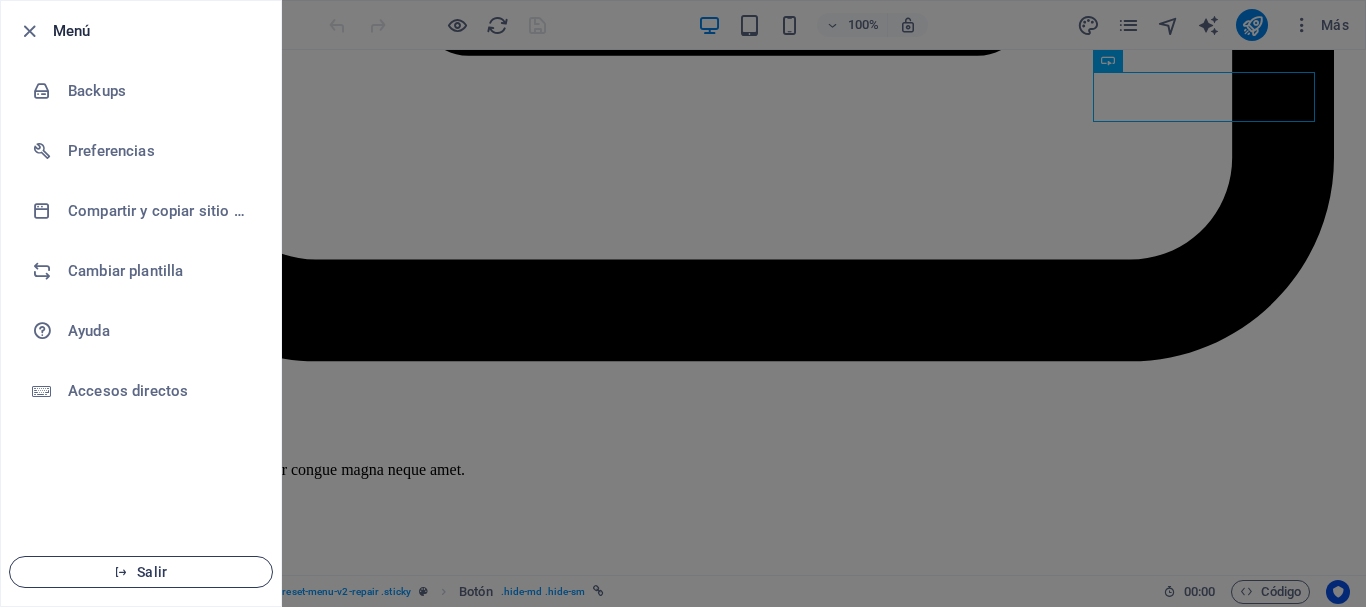 click on "Salir" at bounding box center [141, 572] 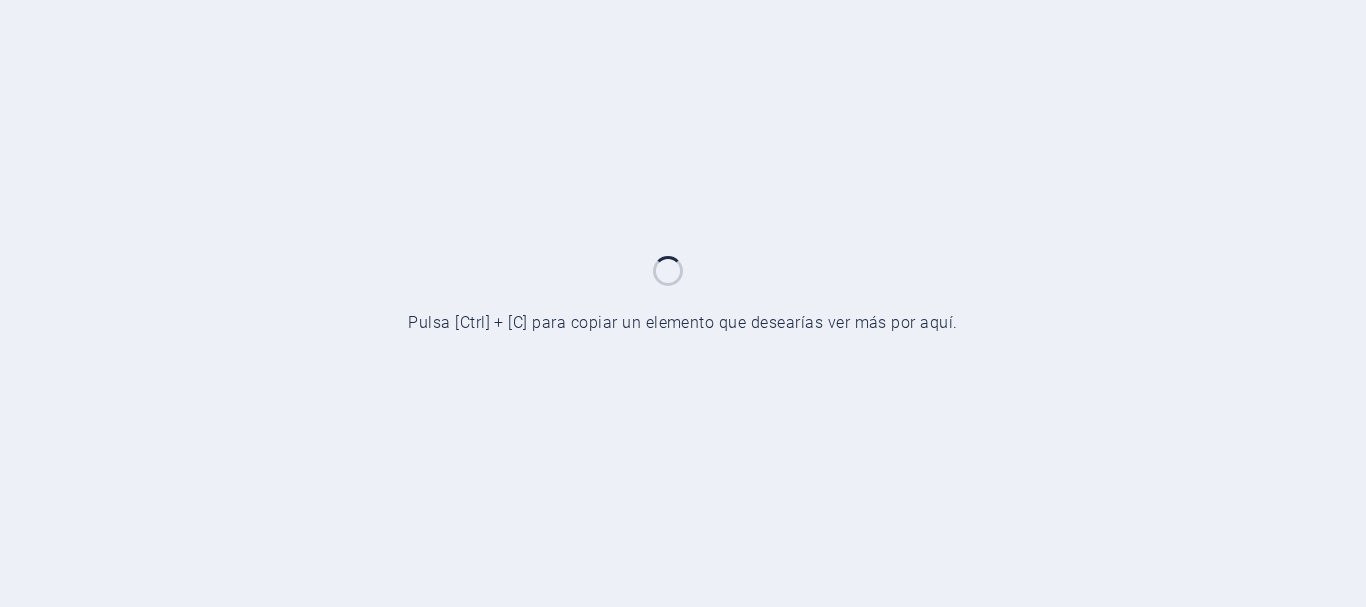 scroll, scrollTop: 0, scrollLeft: 0, axis: both 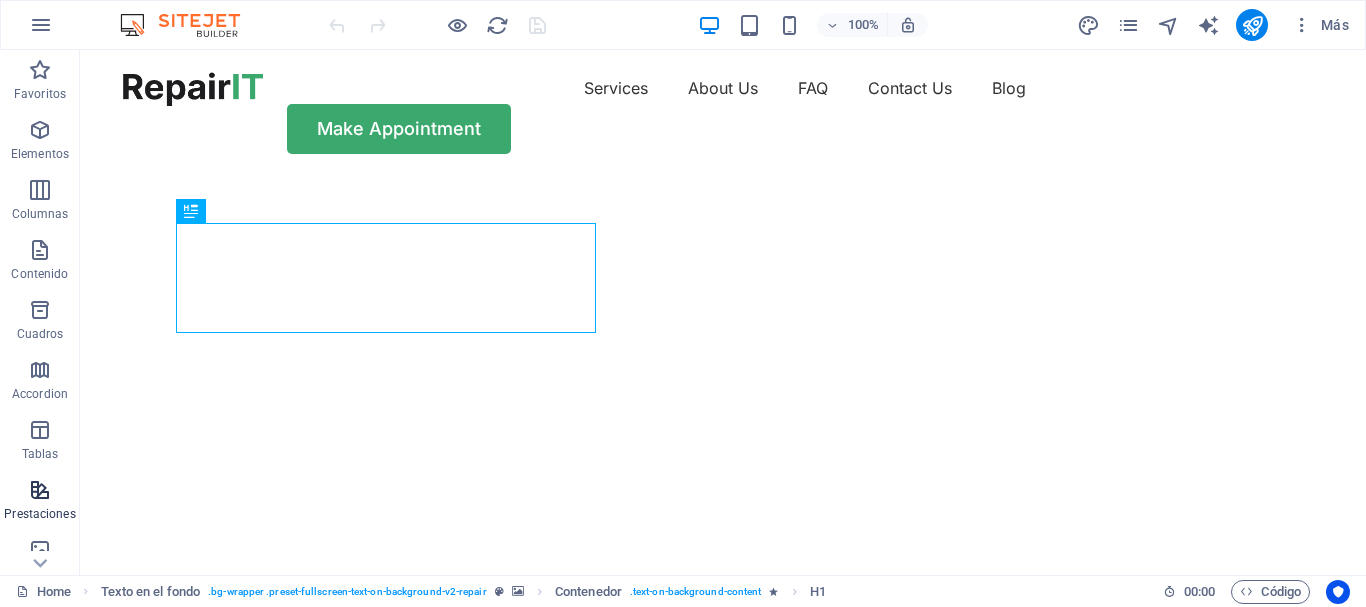 click at bounding box center (40, 490) 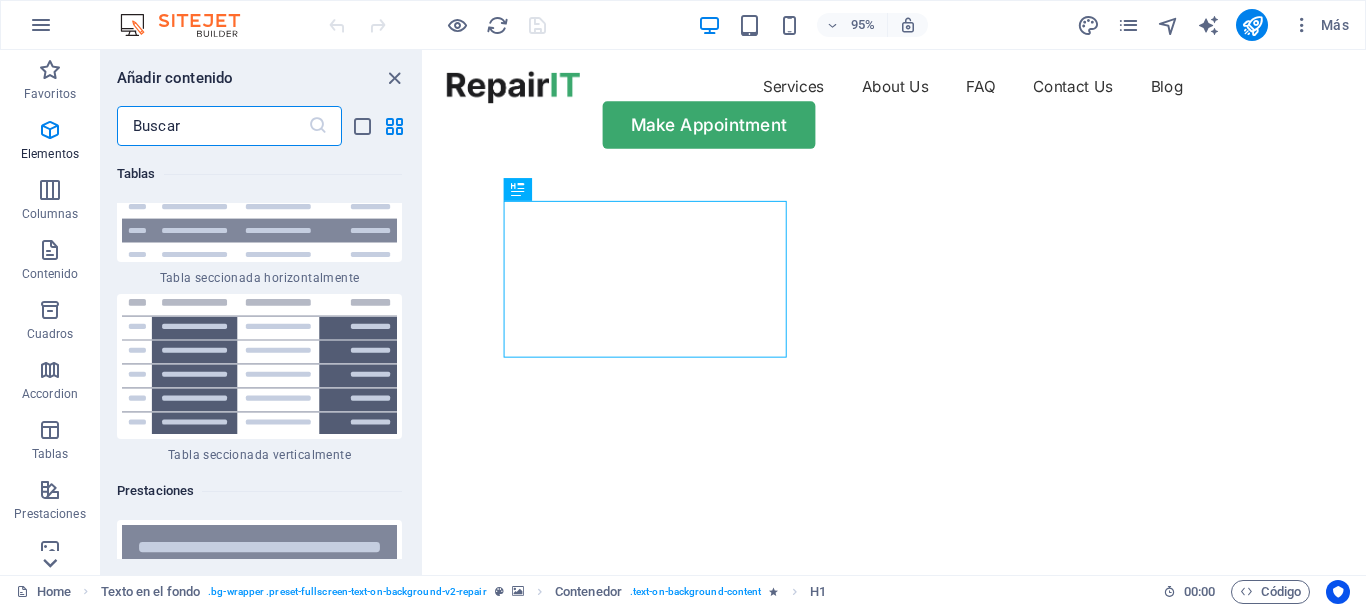 scroll, scrollTop: 15285, scrollLeft: 0, axis: vertical 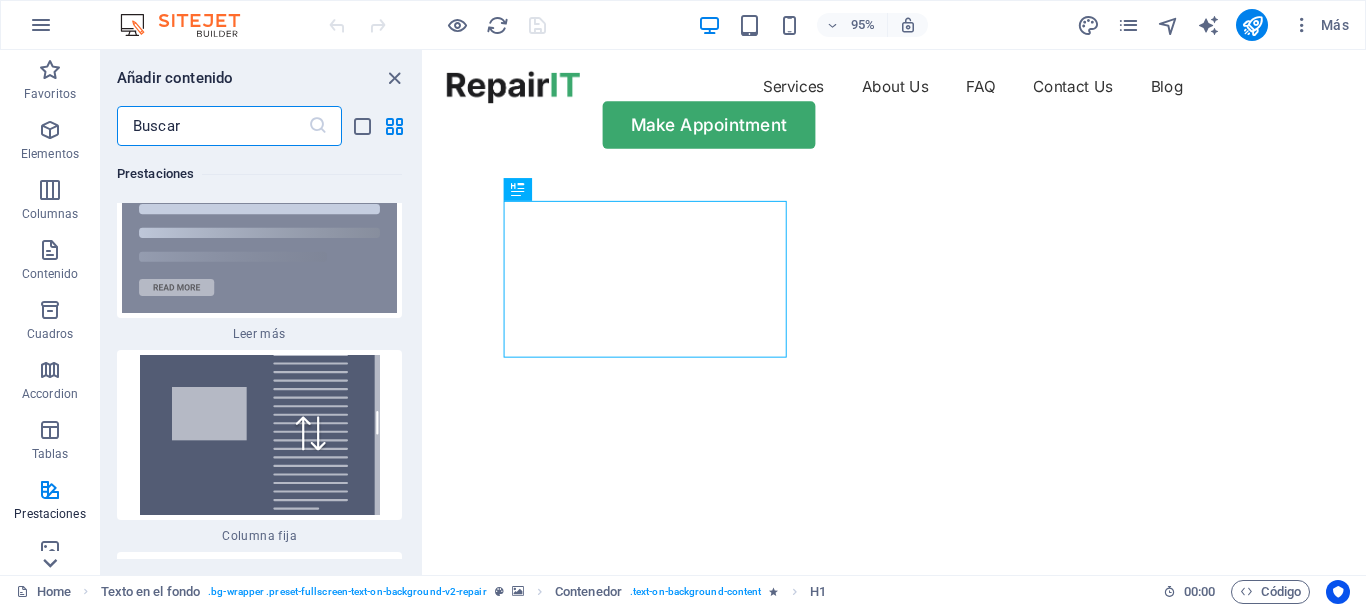 click 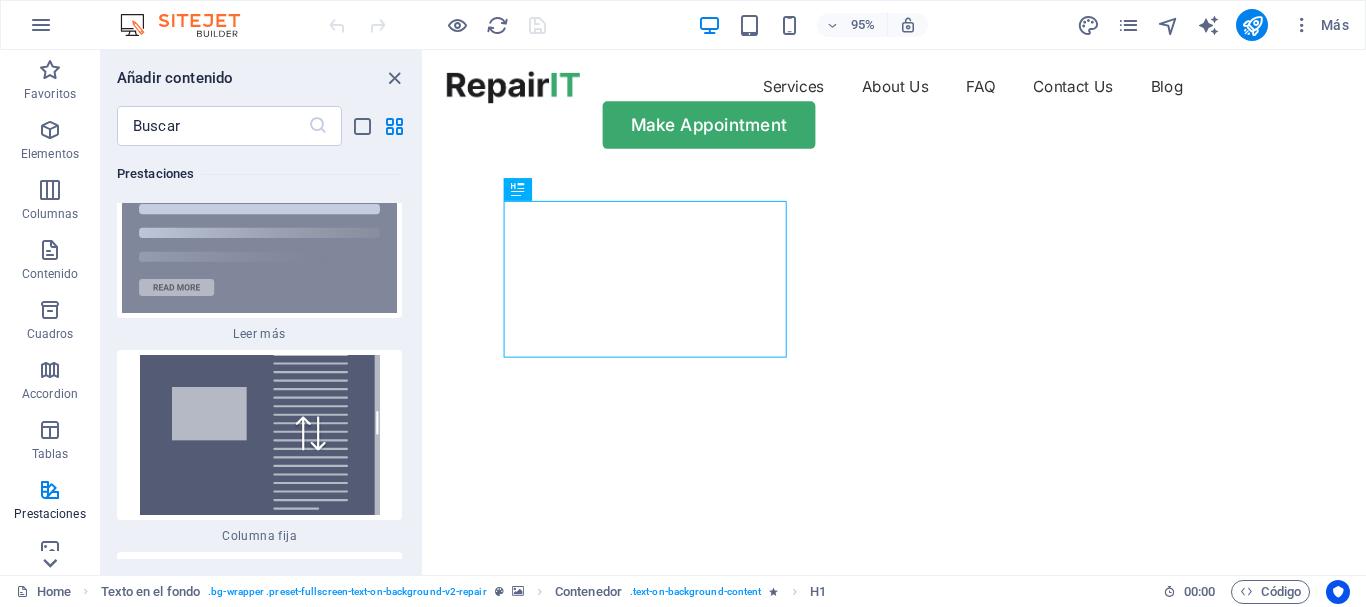 click 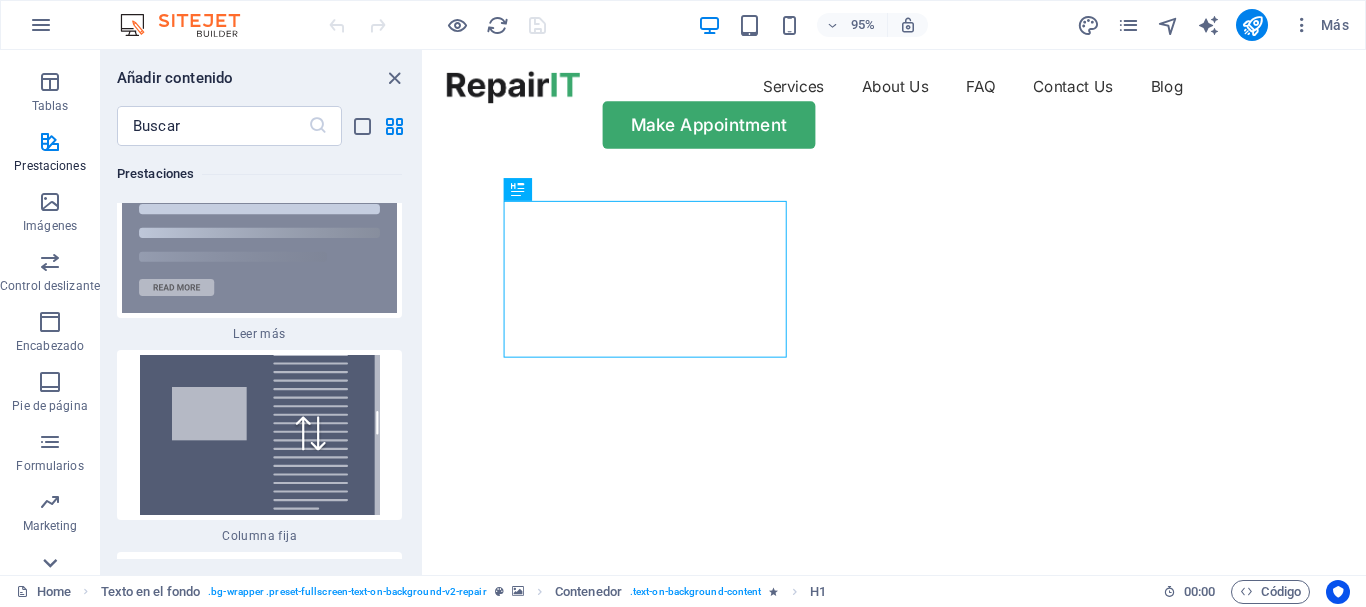 click 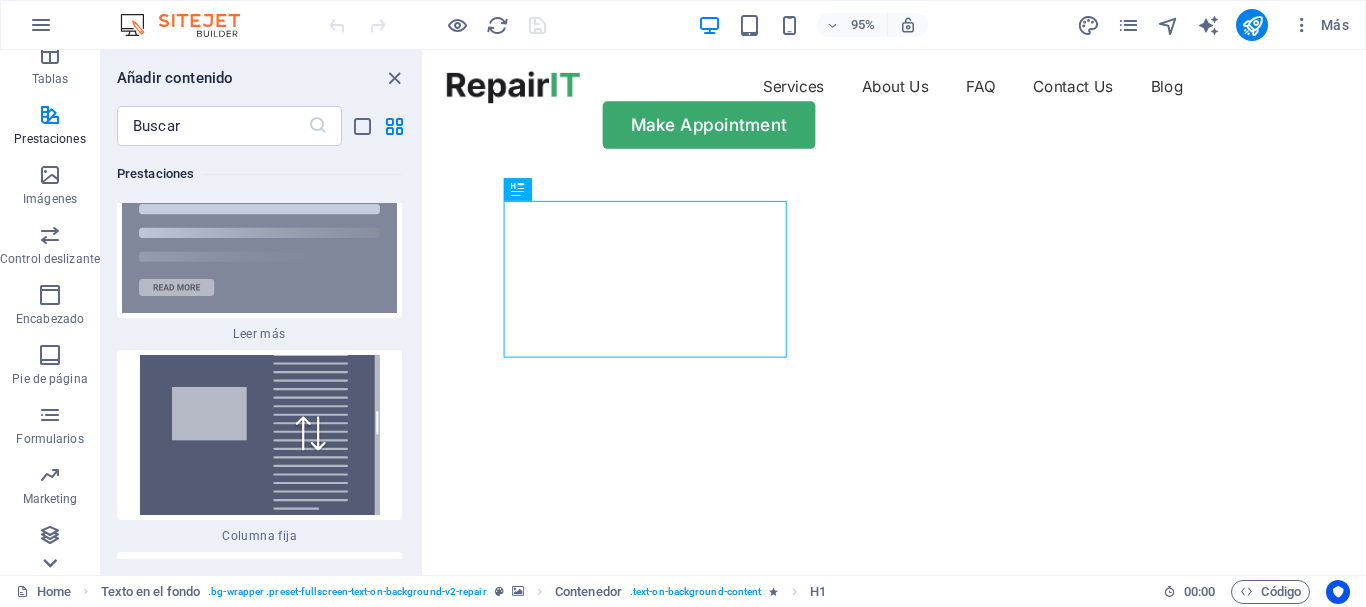 click on "Favoritos Elementos Columnas Contenido Cuadros Accordion Tablas Prestaciones Imágenes Control deslizante Encabezado Pie de página Formularios Marketing Colecciones" at bounding box center (50, 312) 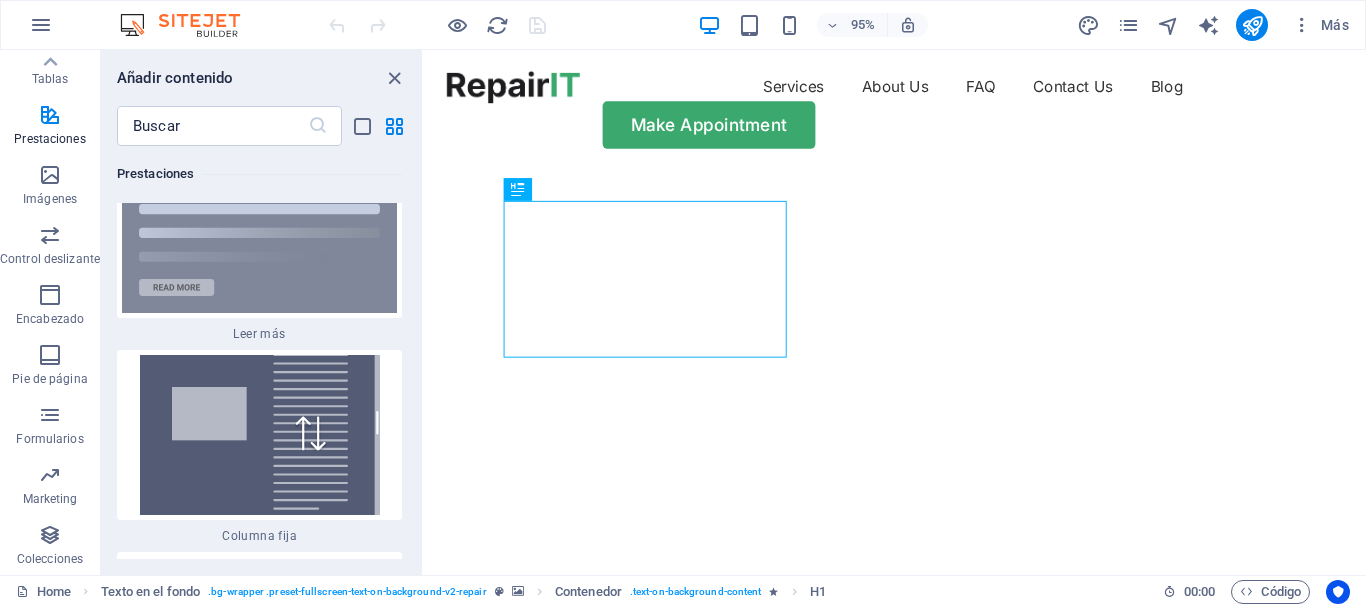 click on "Colecciones" at bounding box center [50, 559] 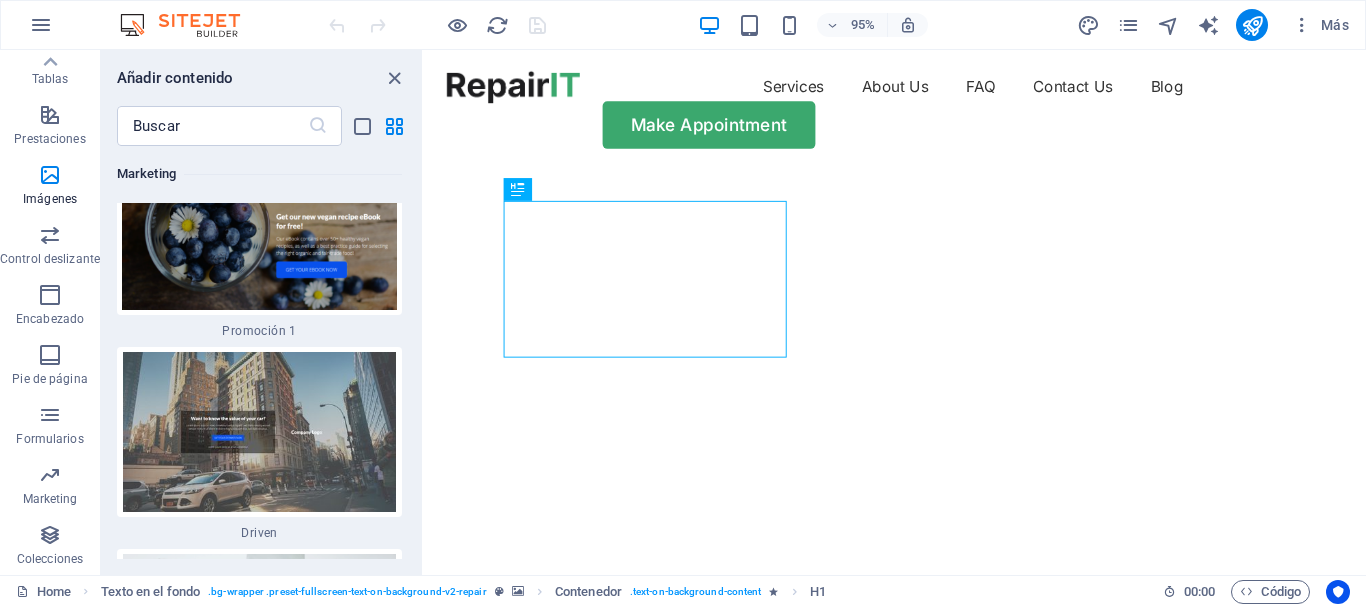 click on "Colecciones" at bounding box center (50, 559) 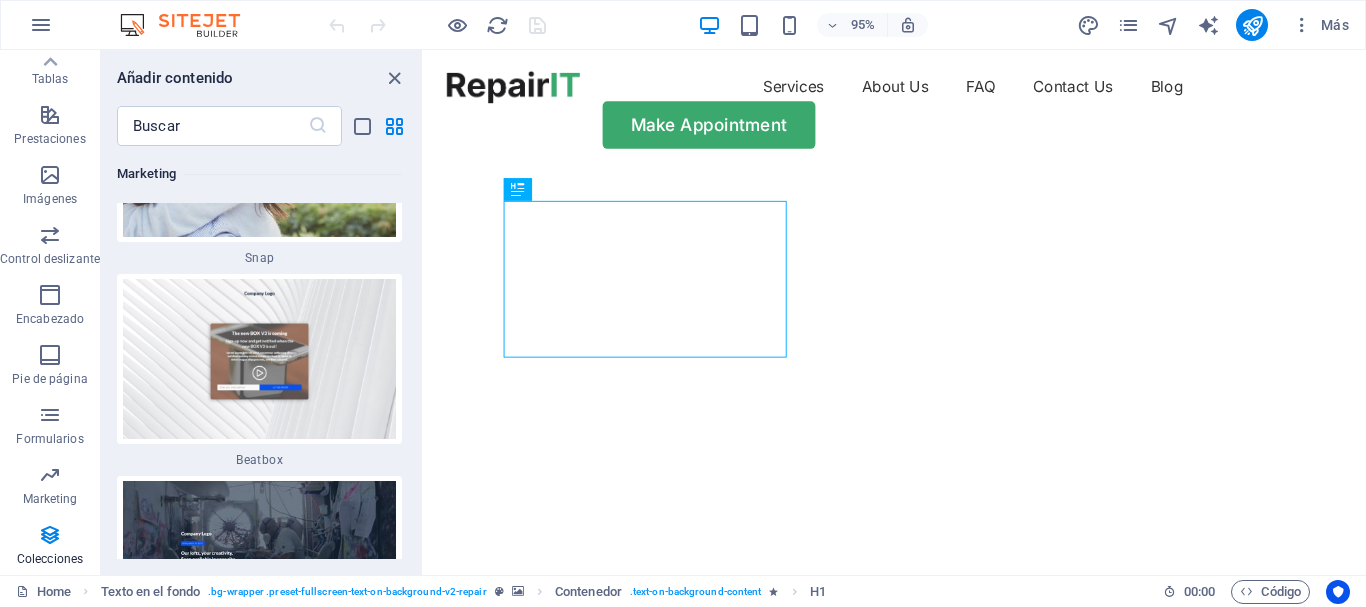 scroll, scrollTop: 37070, scrollLeft: 0, axis: vertical 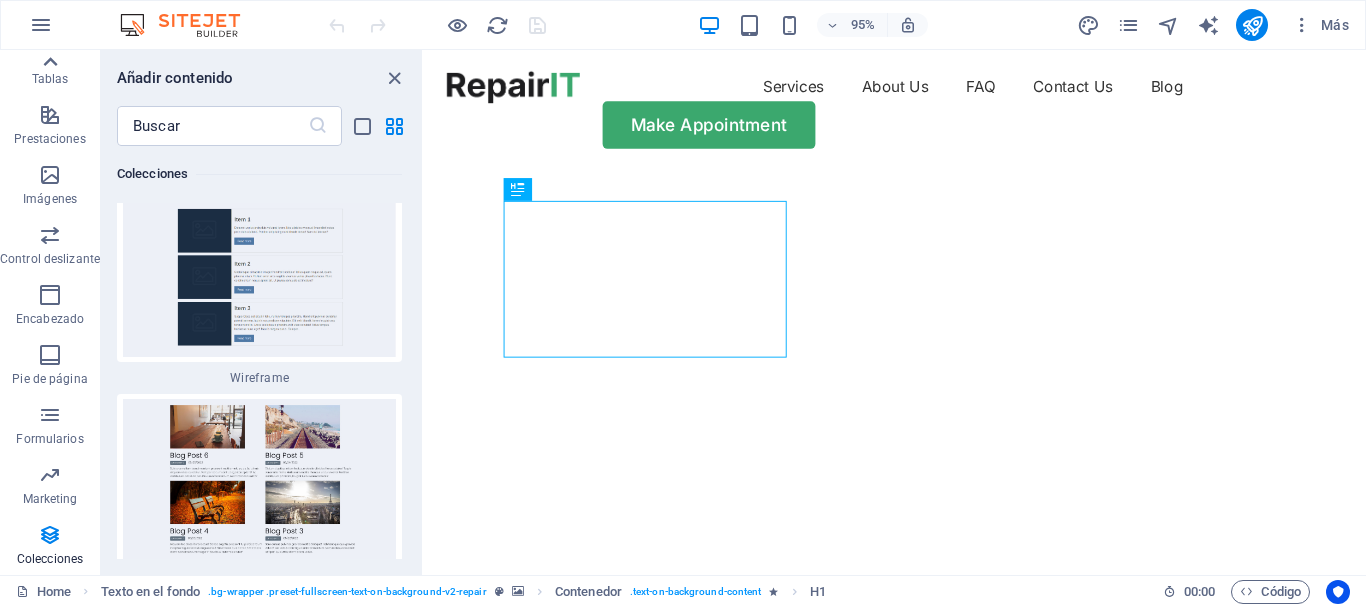 click 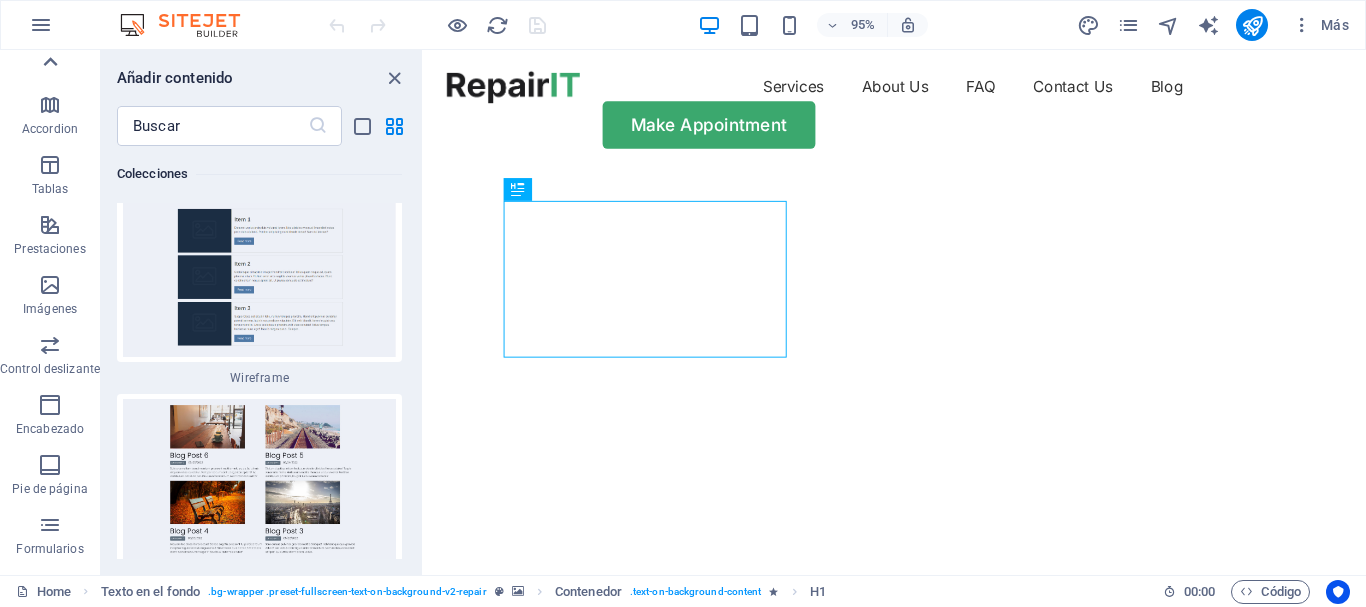 scroll, scrollTop: 18, scrollLeft: 0, axis: vertical 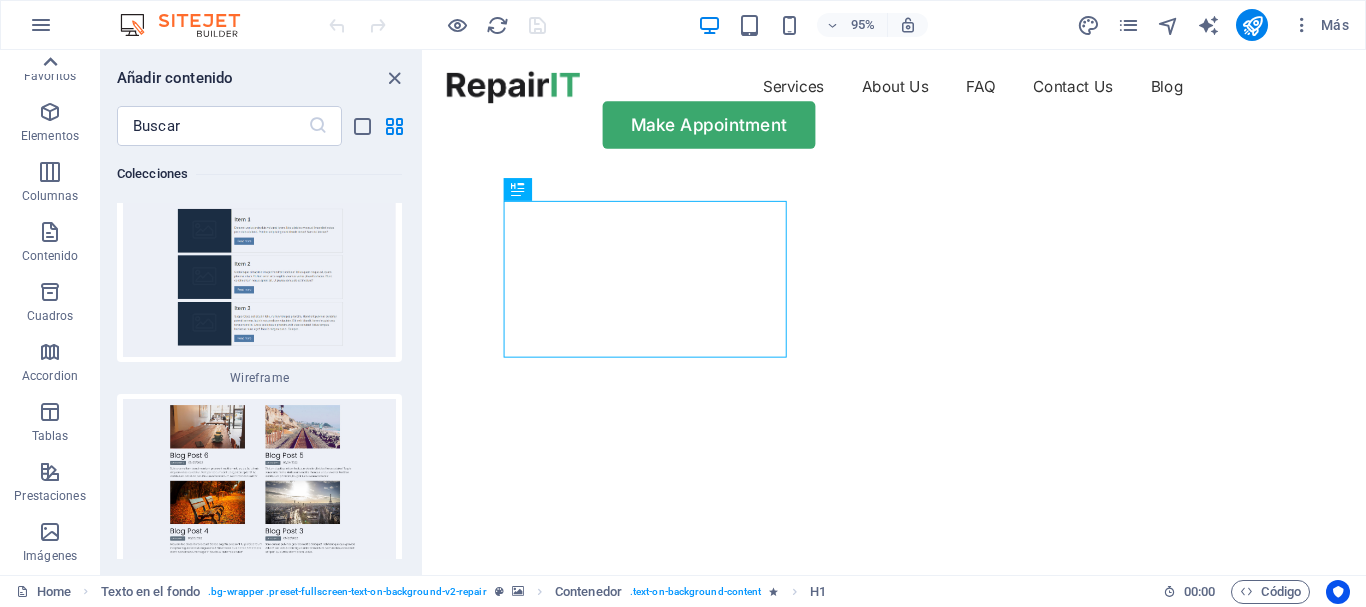 click 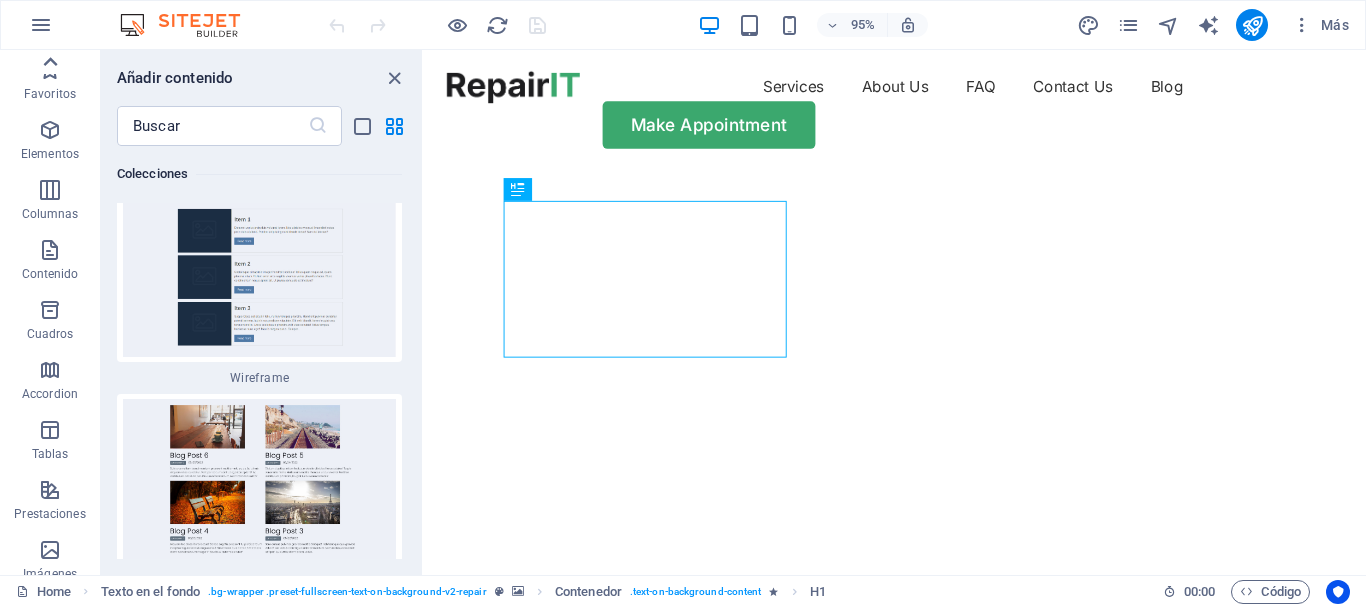 click 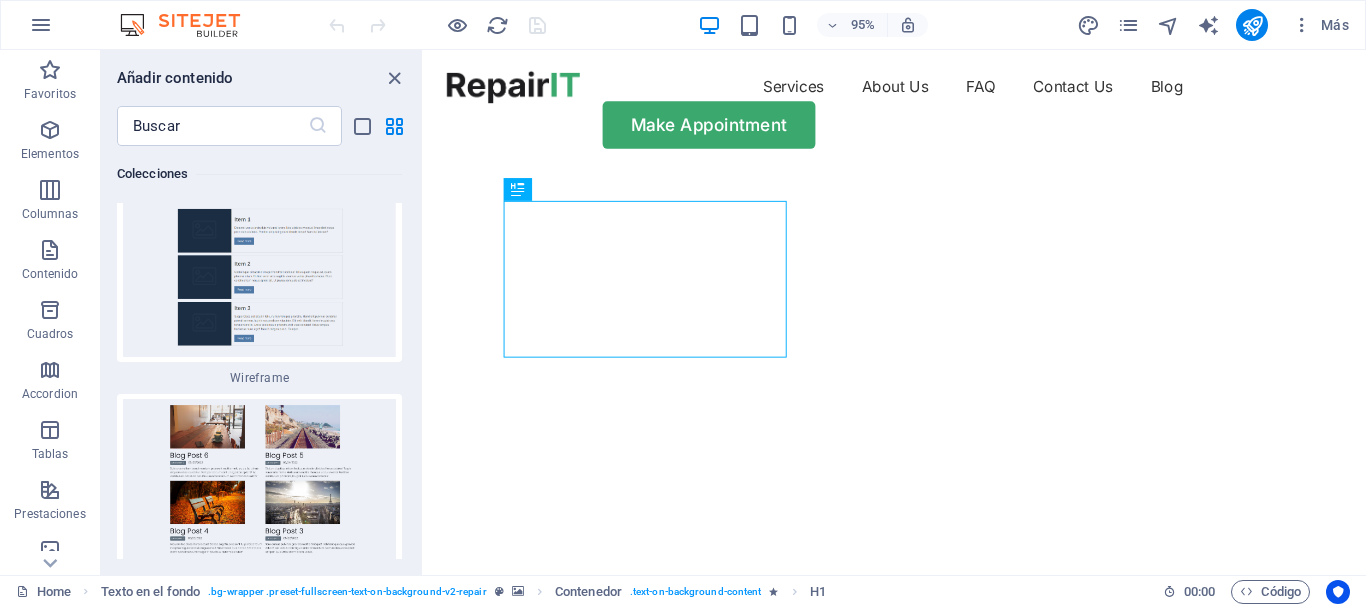click at bounding box center [50, 70] 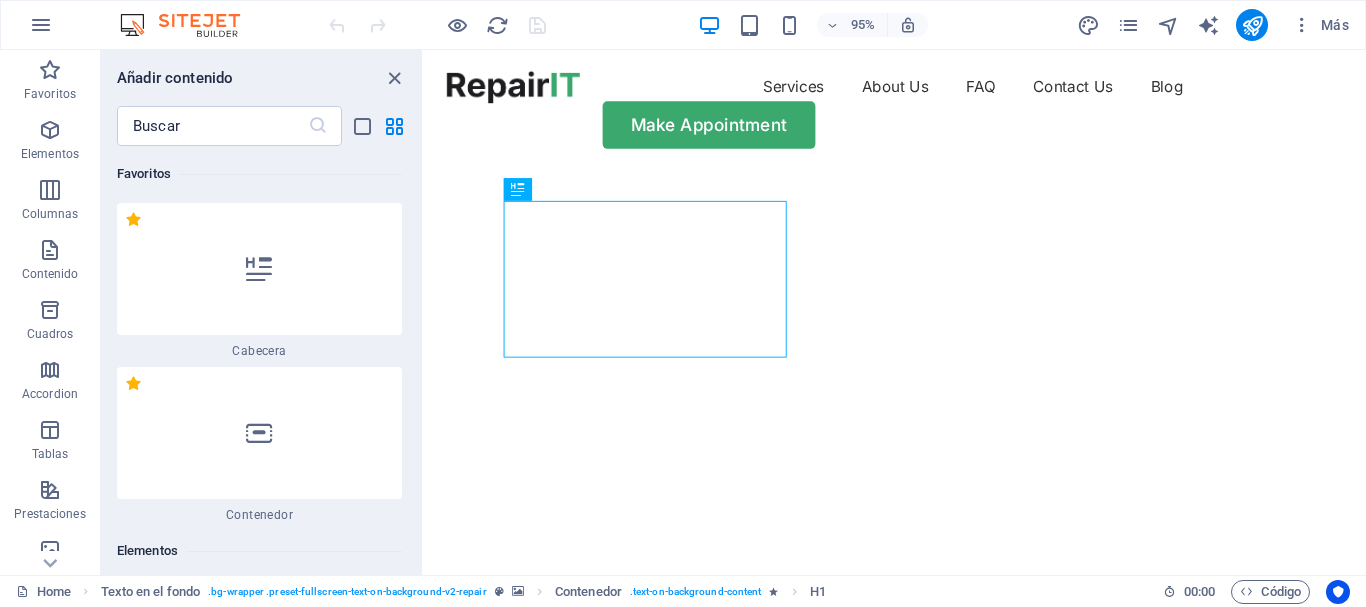 scroll, scrollTop: 0, scrollLeft: 0, axis: both 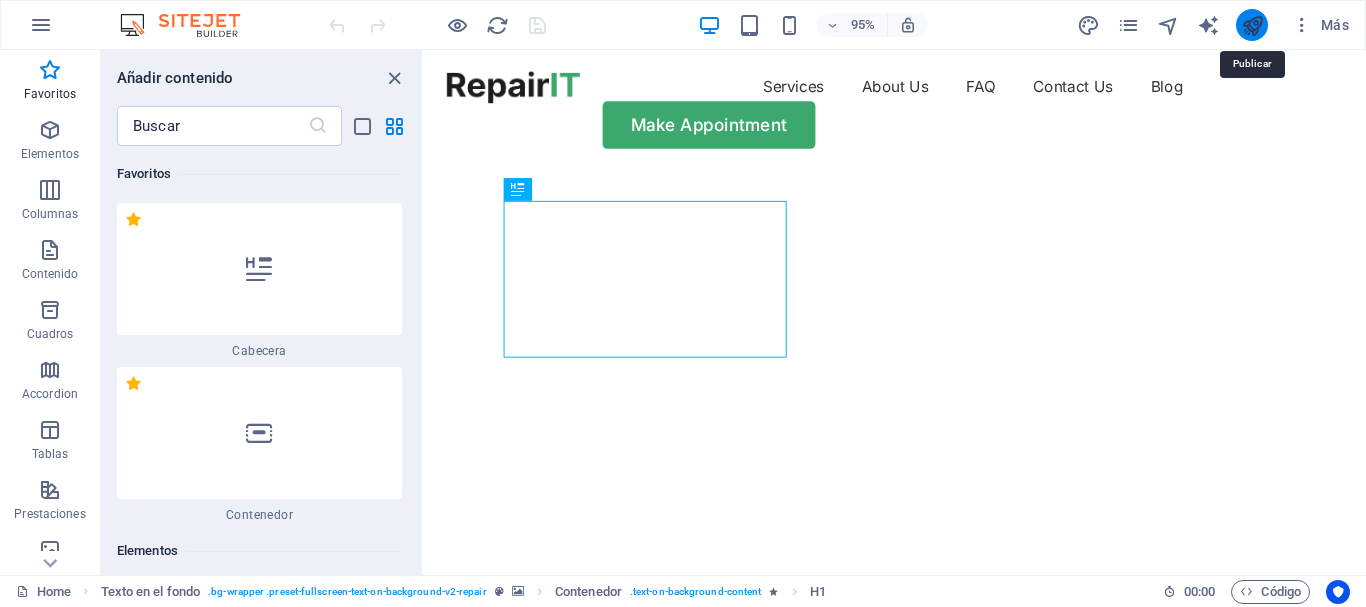 click at bounding box center (1252, 25) 